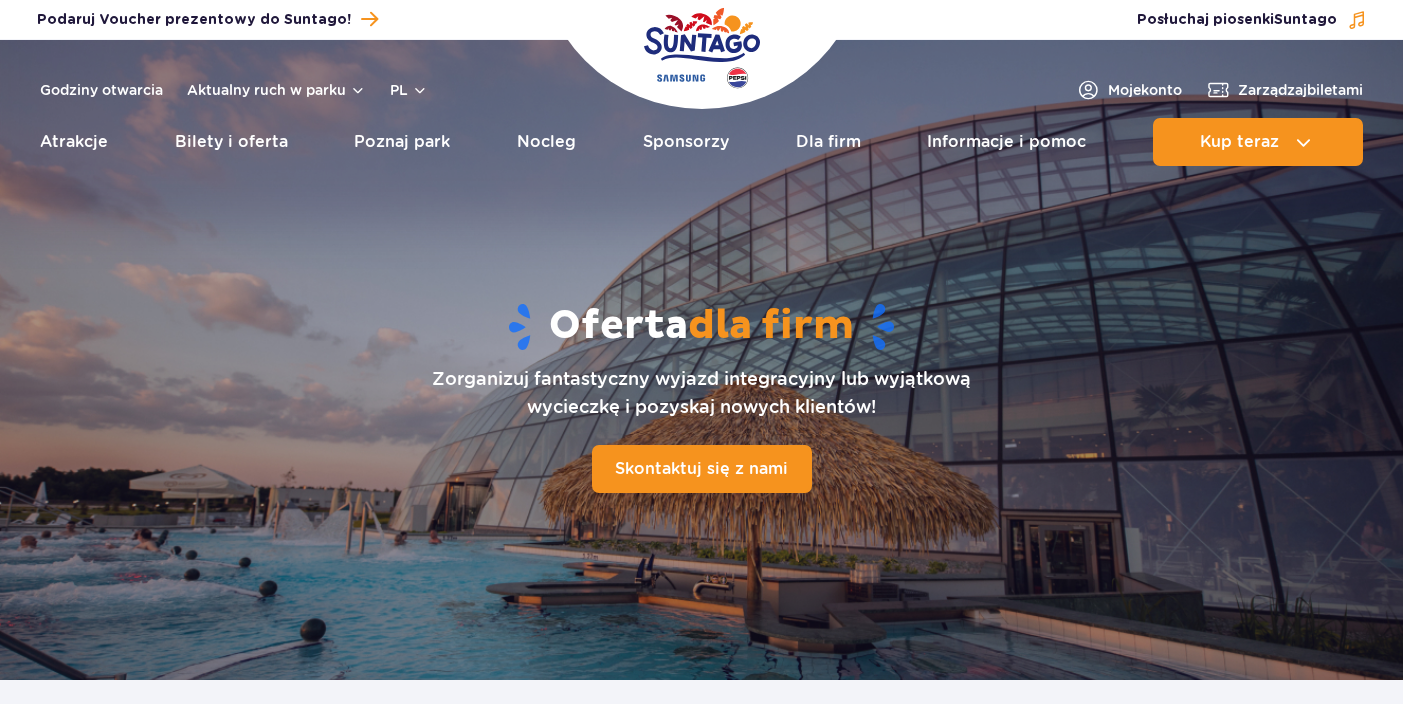 scroll, scrollTop: 0, scrollLeft: 0, axis: both 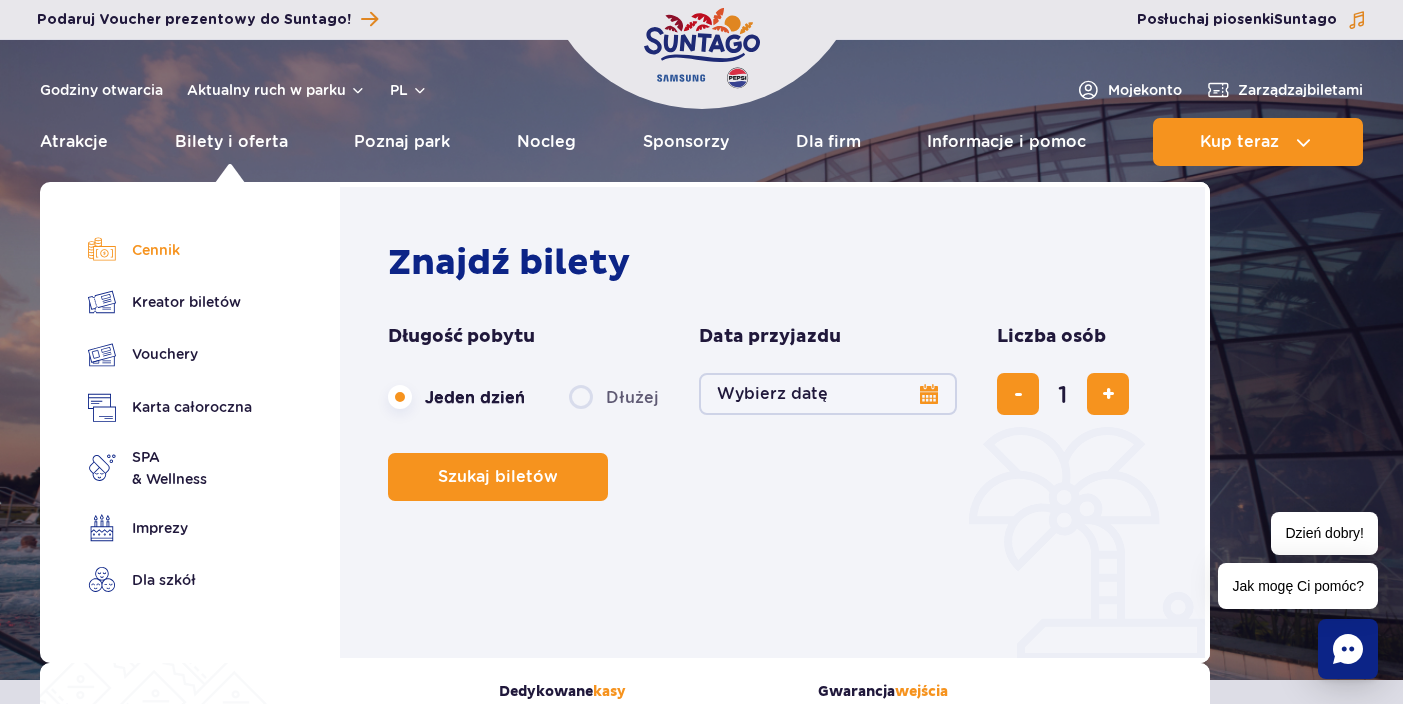 click on "Cennik" at bounding box center [170, 250] 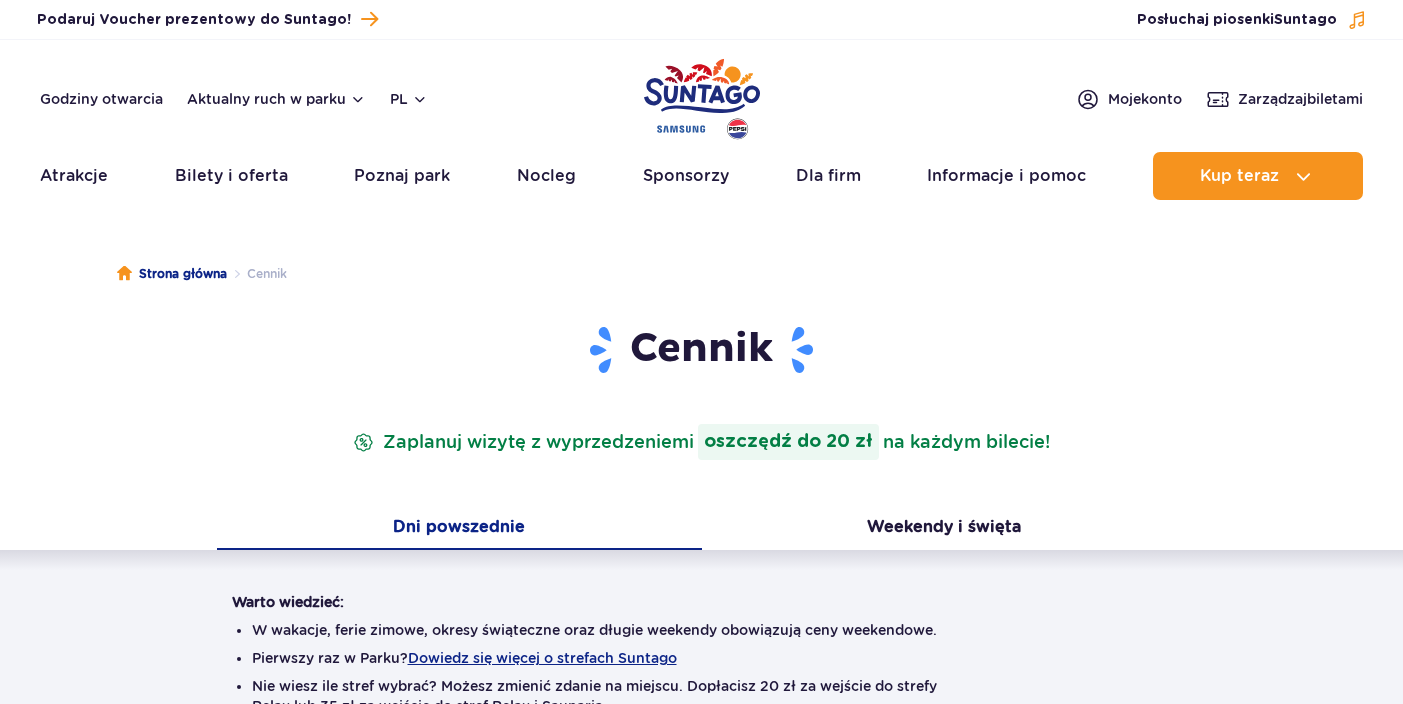 scroll, scrollTop: 0, scrollLeft: 0, axis: both 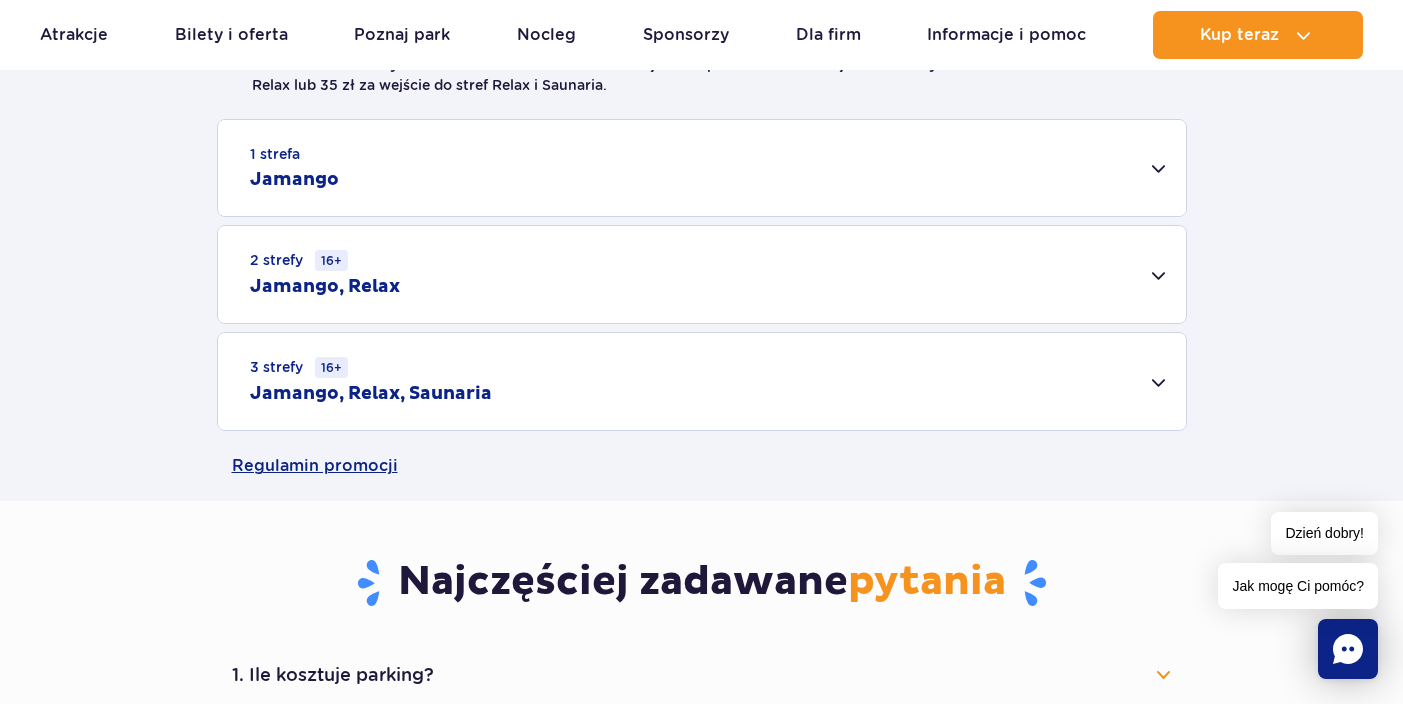 click on "1 strefa
Jamango" at bounding box center [702, 168] 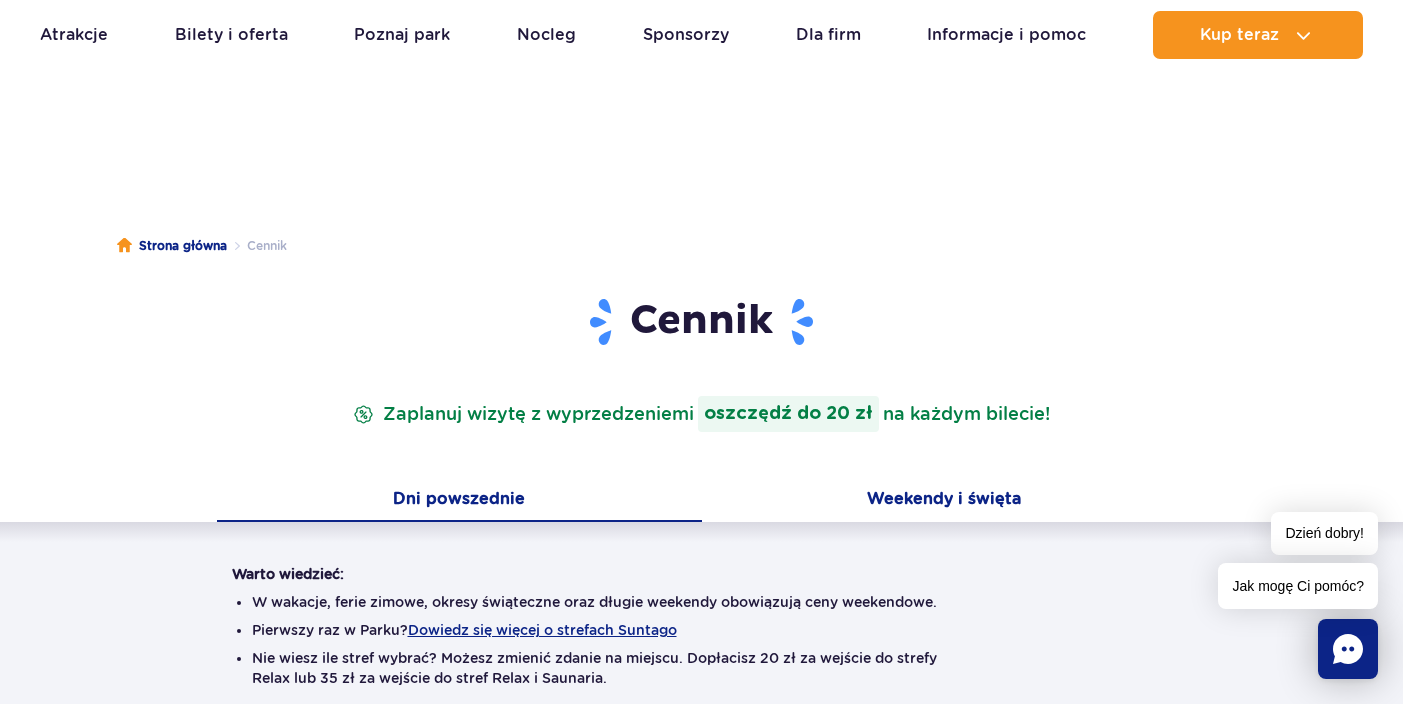 scroll, scrollTop: 34, scrollLeft: 0, axis: vertical 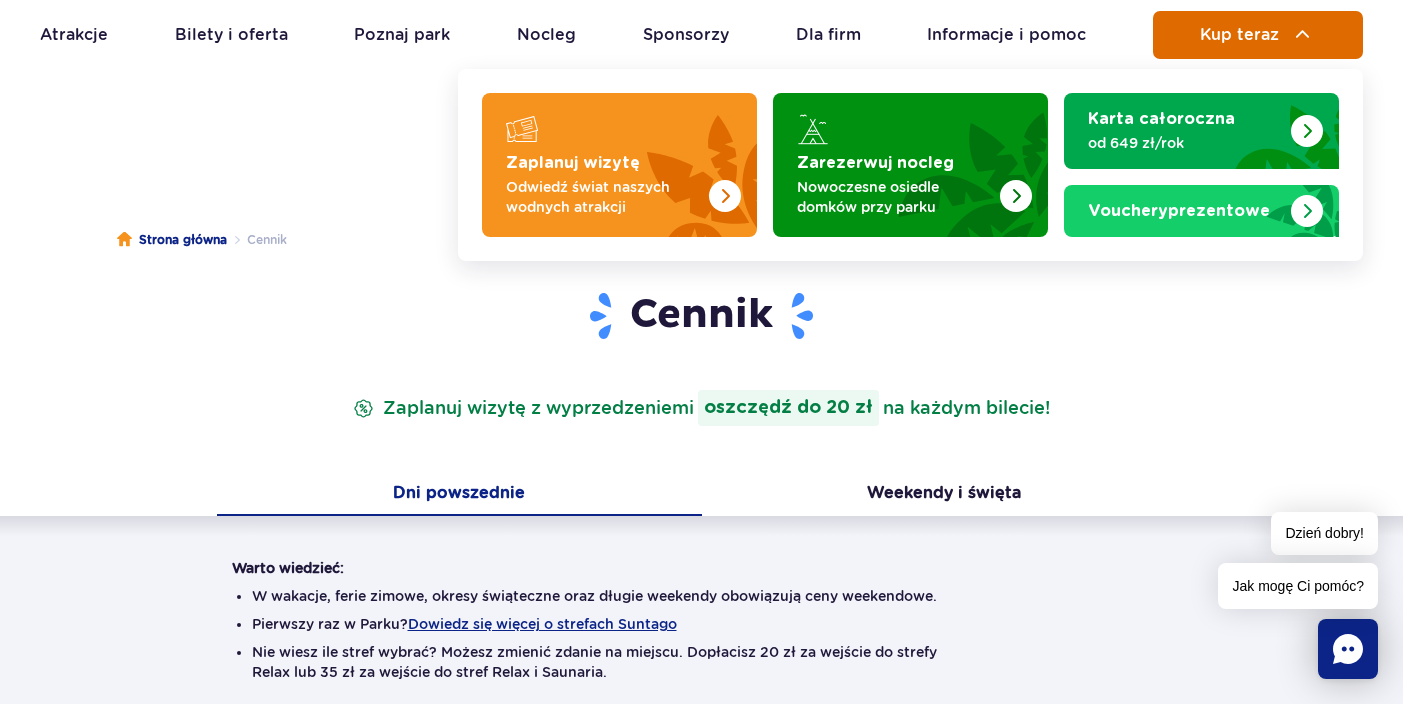 click on "Kup teraz" at bounding box center (1239, 35) 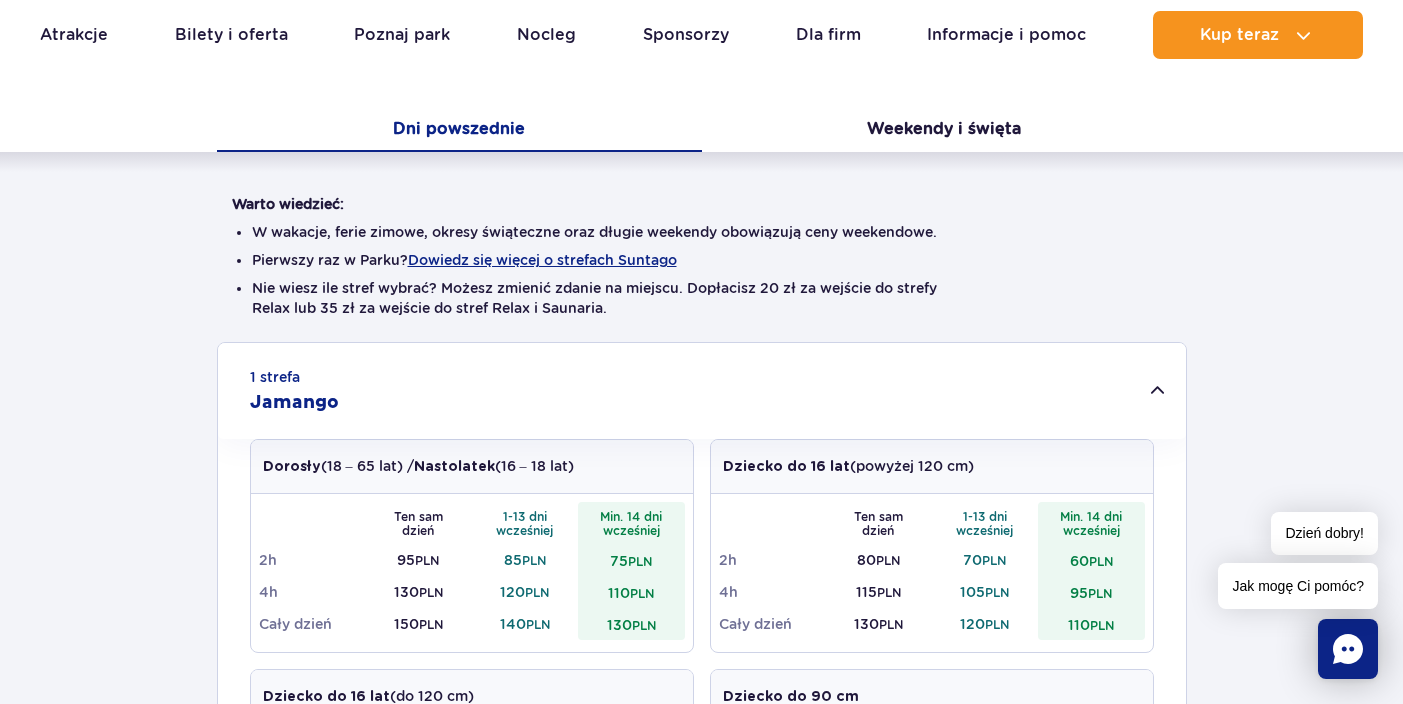 scroll, scrollTop: 0, scrollLeft: 0, axis: both 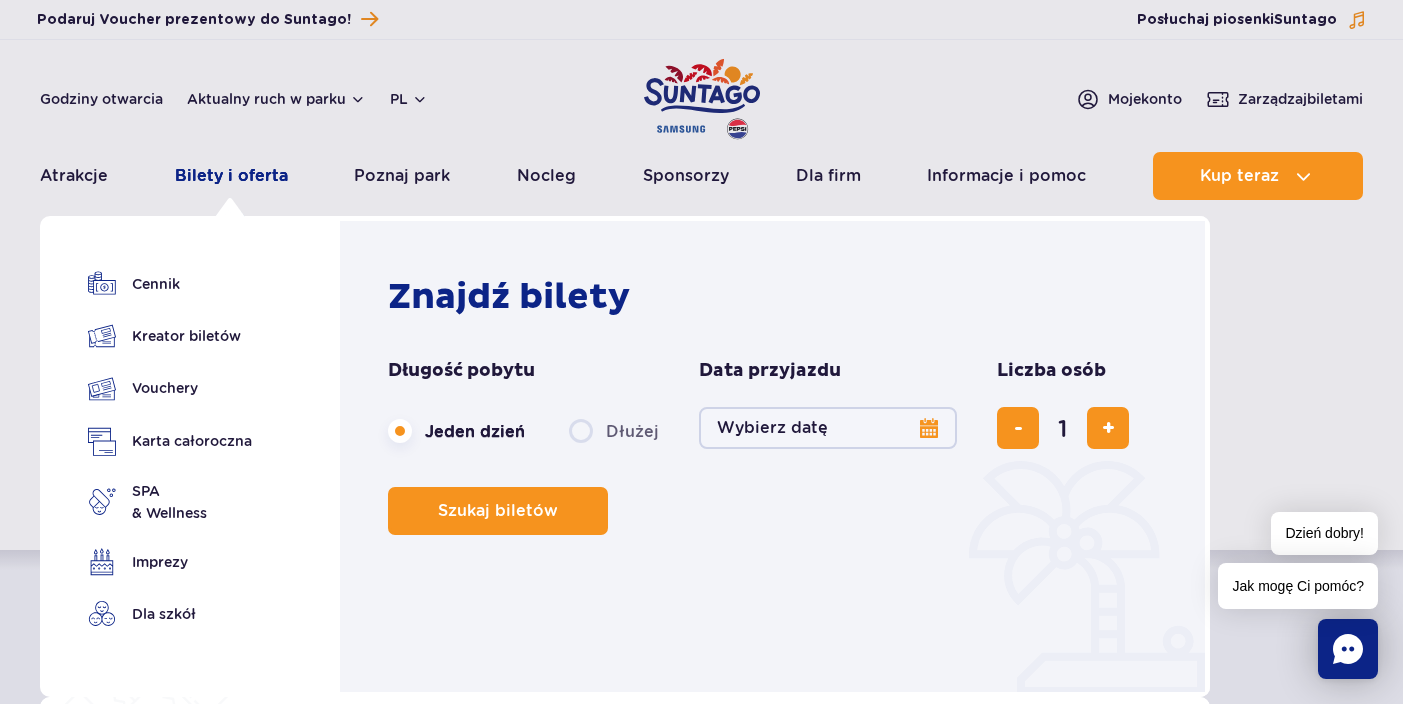 click on "Bilety i oferta" at bounding box center [231, 176] 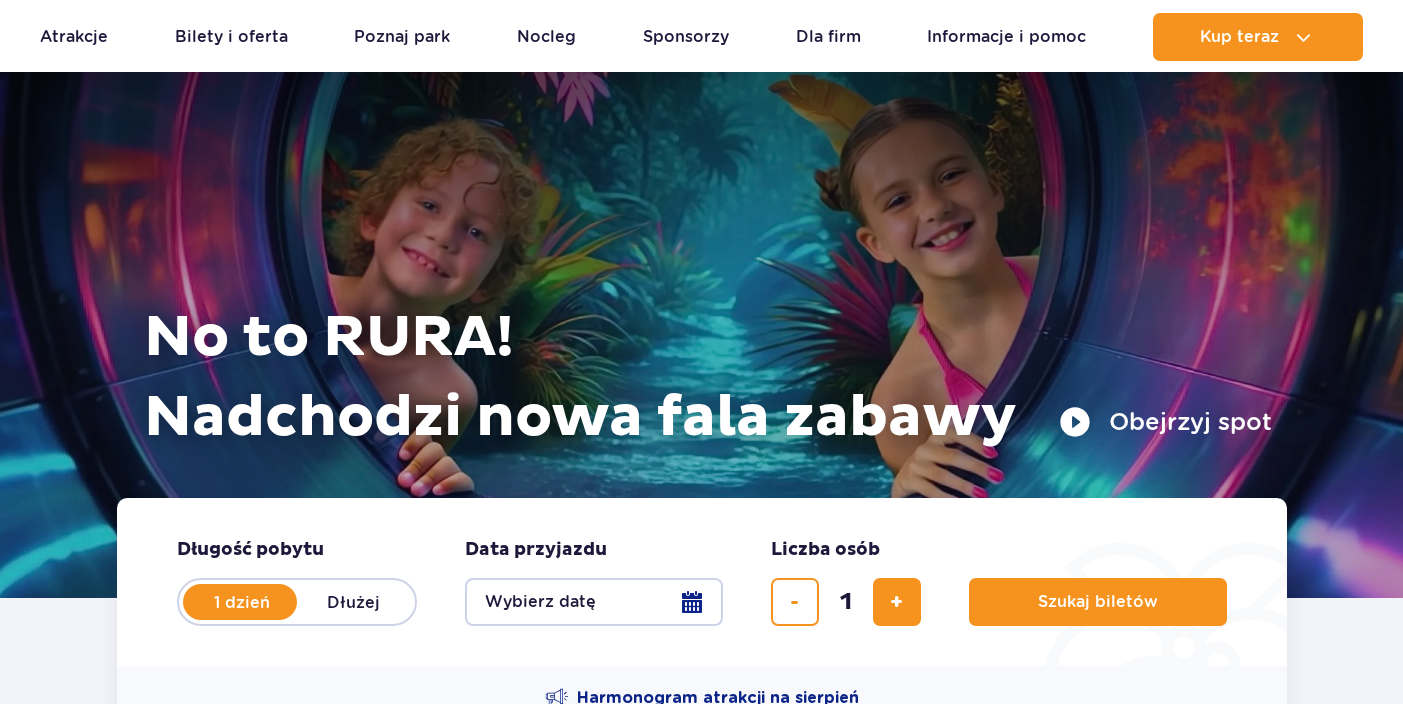 scroll, scrollTop: 31, scrollLeft: 0, axis: vertical 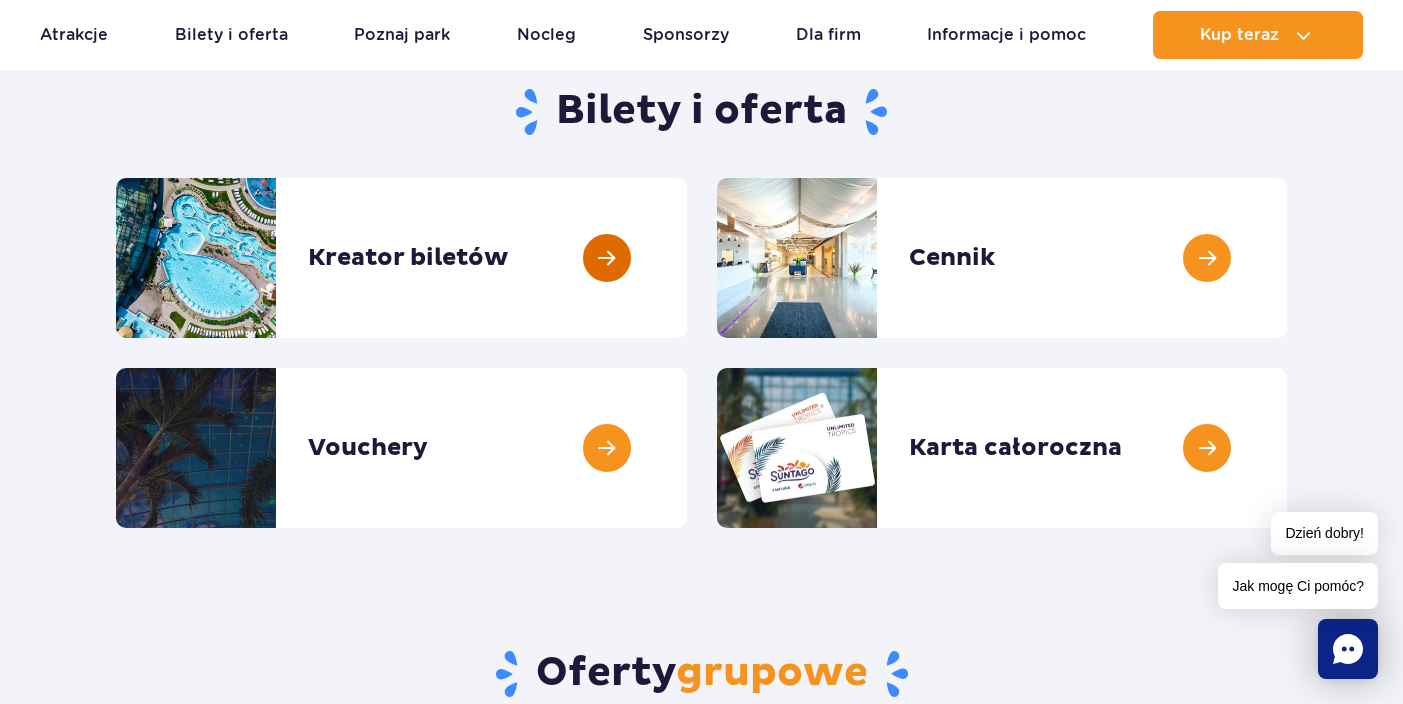 click at bounding box center [687, 258] 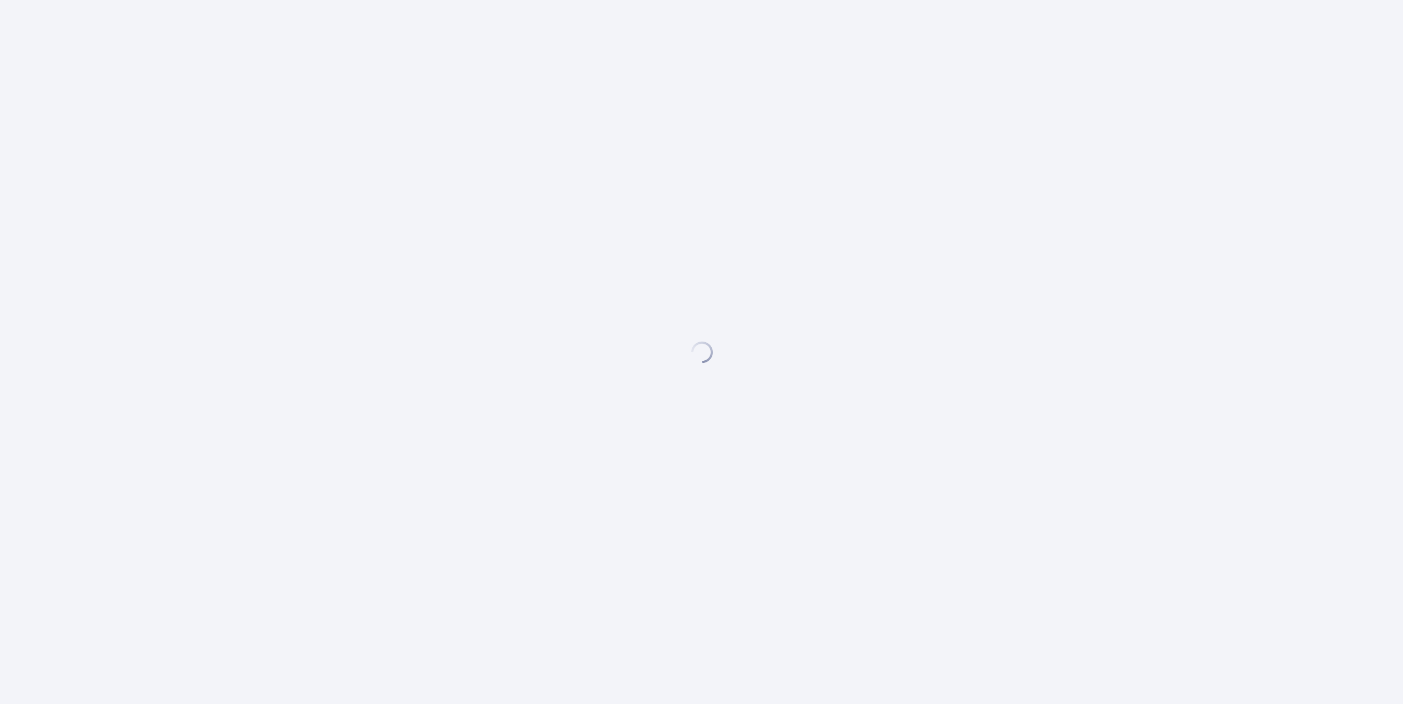 scroll, scrollTop: 0, scrollLeft: 0, axis: both 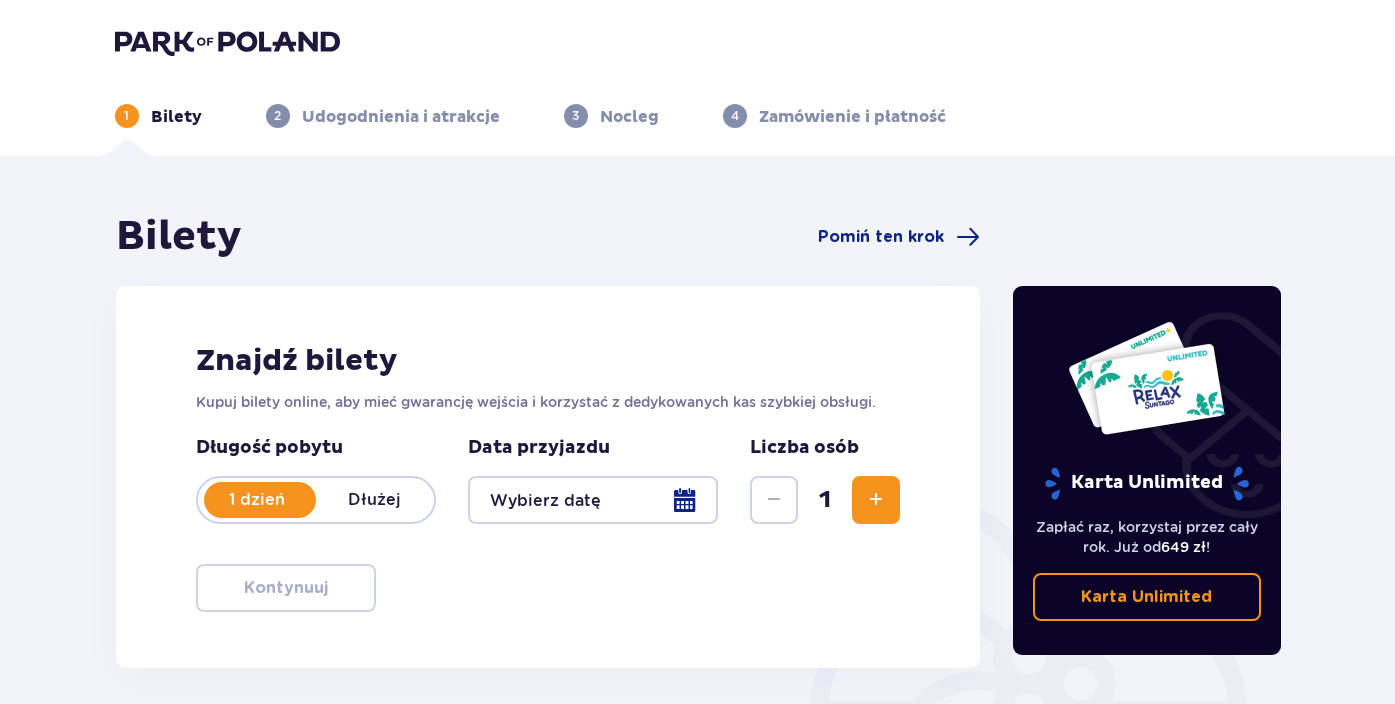 click at bounding box center [593, 500] 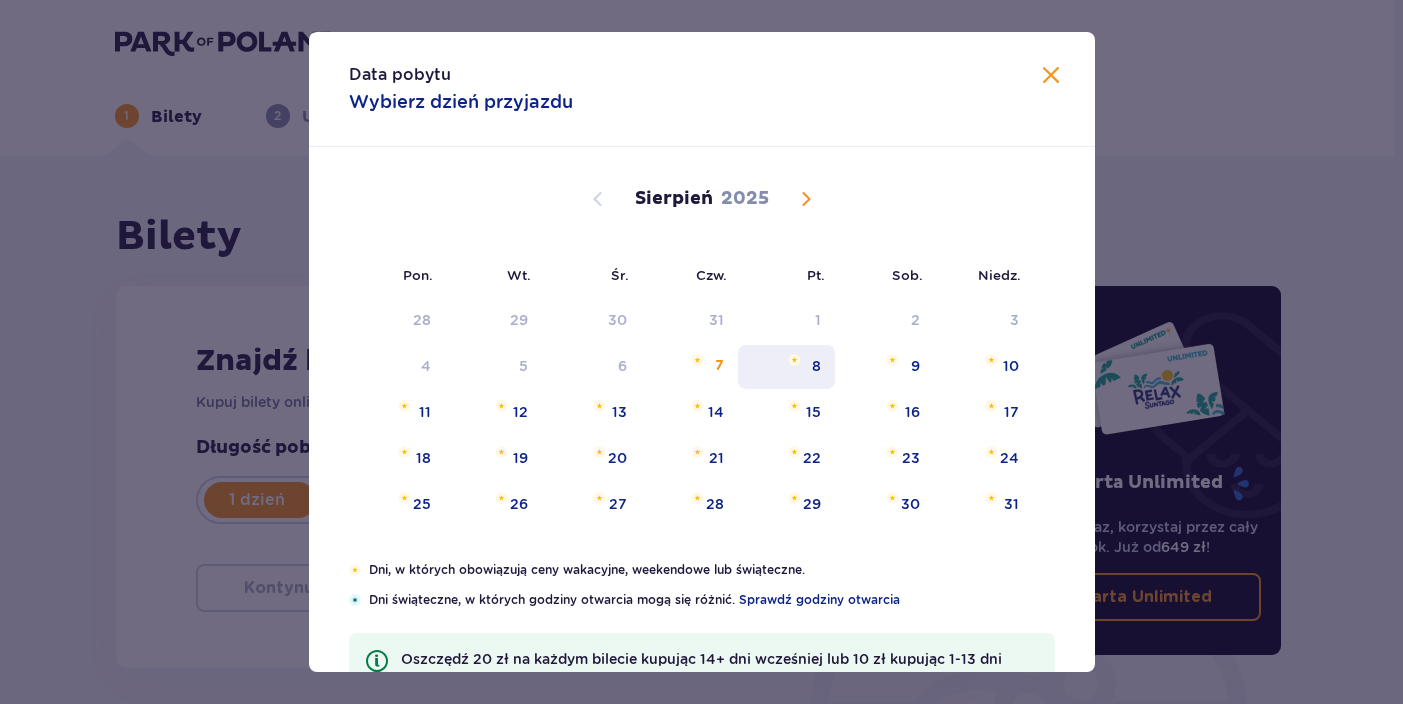 click on "8" at bounding box center [786, 367] 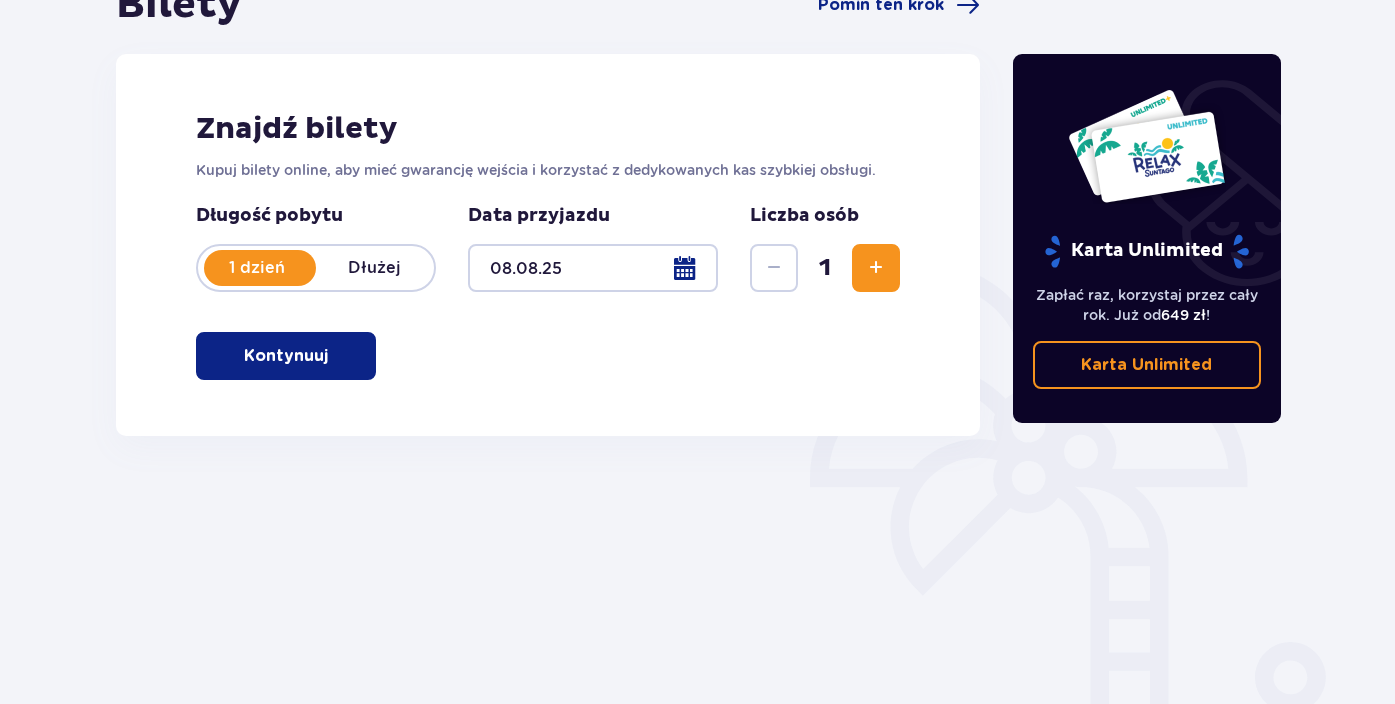 scroll, scrollTop: 234, scrollLeft: 0, axis: vertical 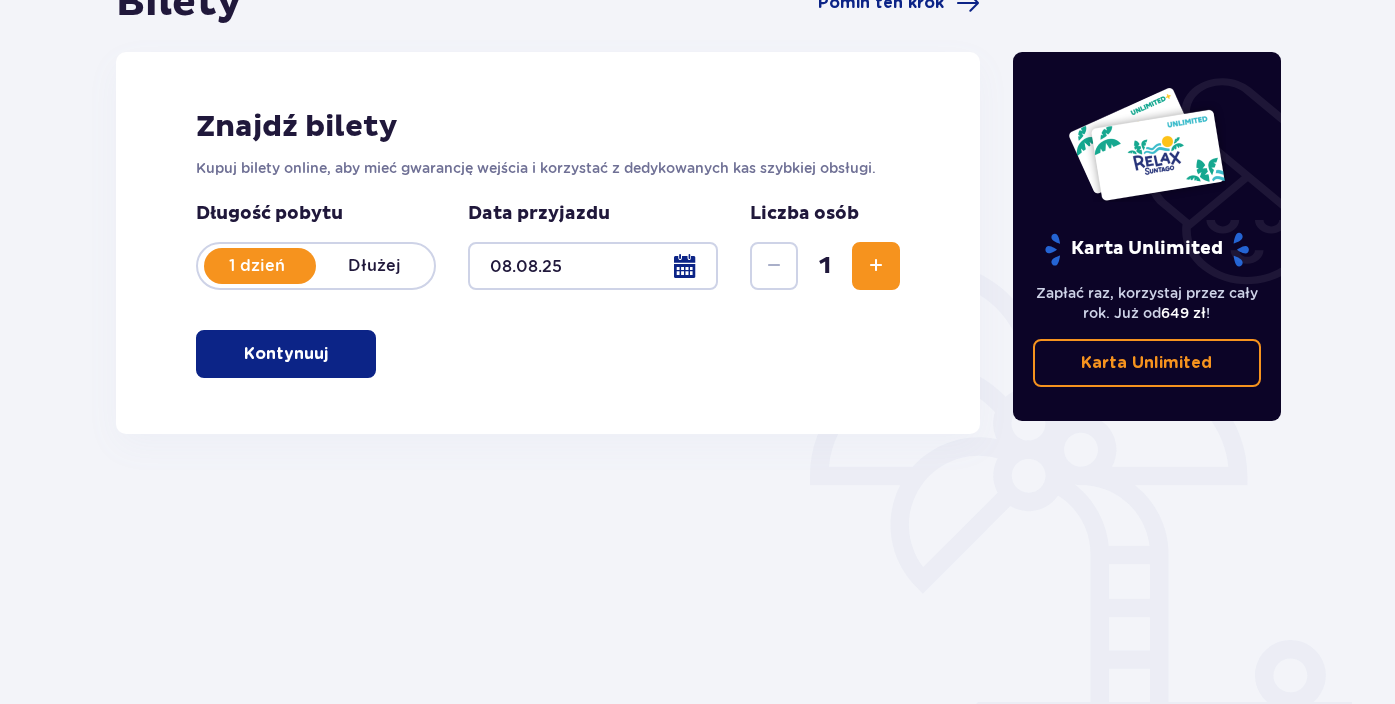 click at bounding box center [876, 266] 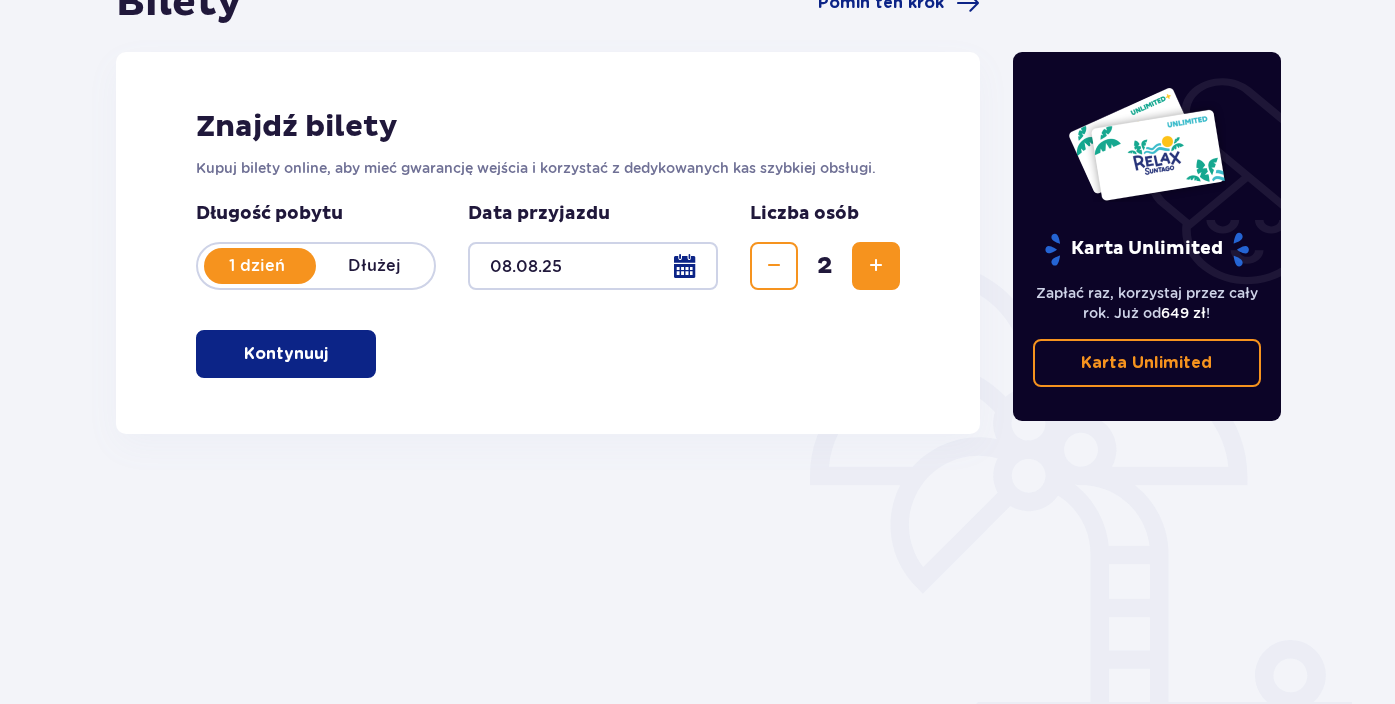 click at bounding box center (876, 266) 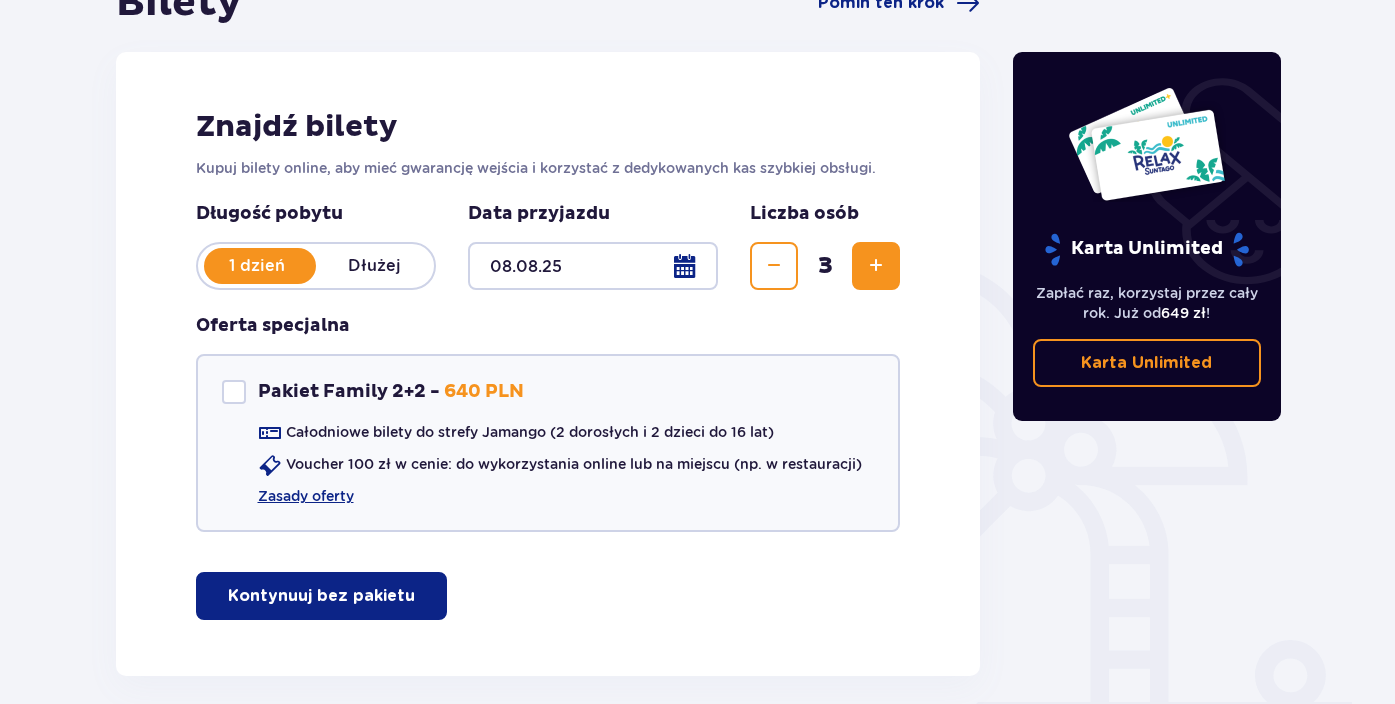 click at bounding box center [876, 266] 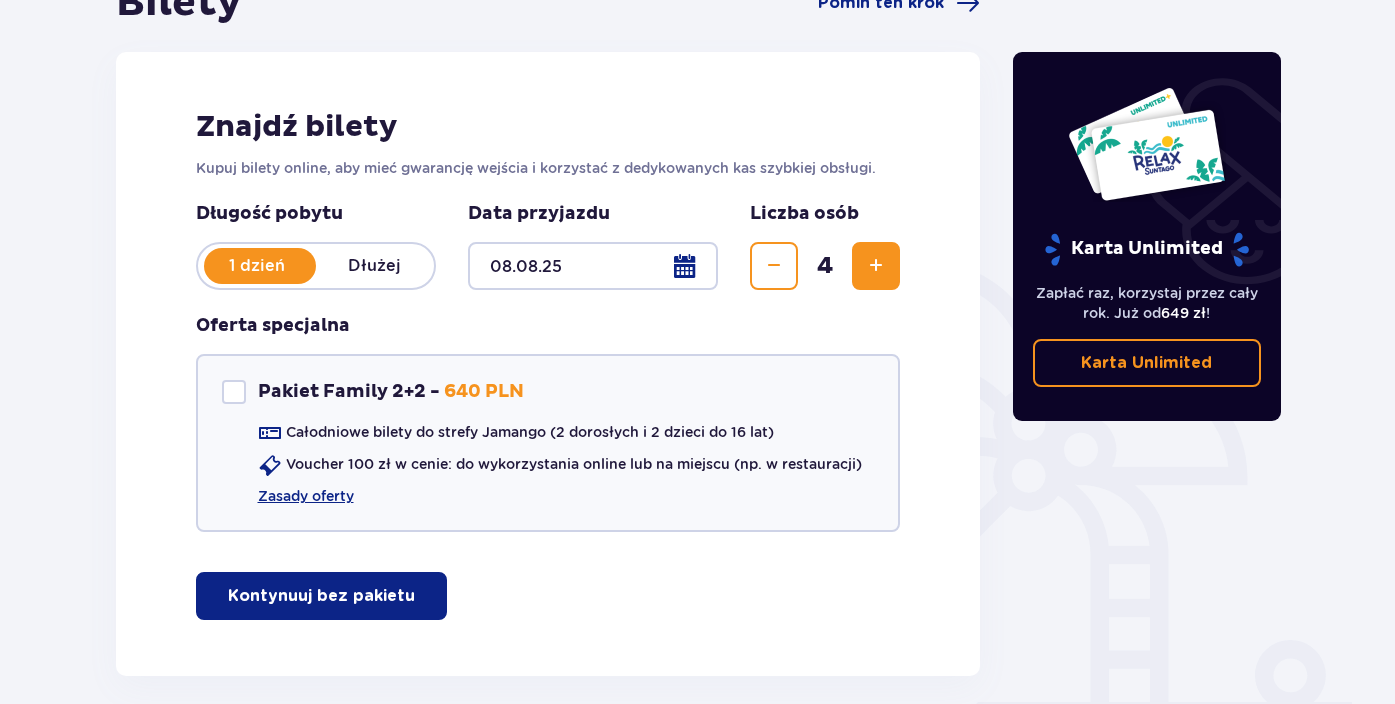 click at bounding box center (774, 266) 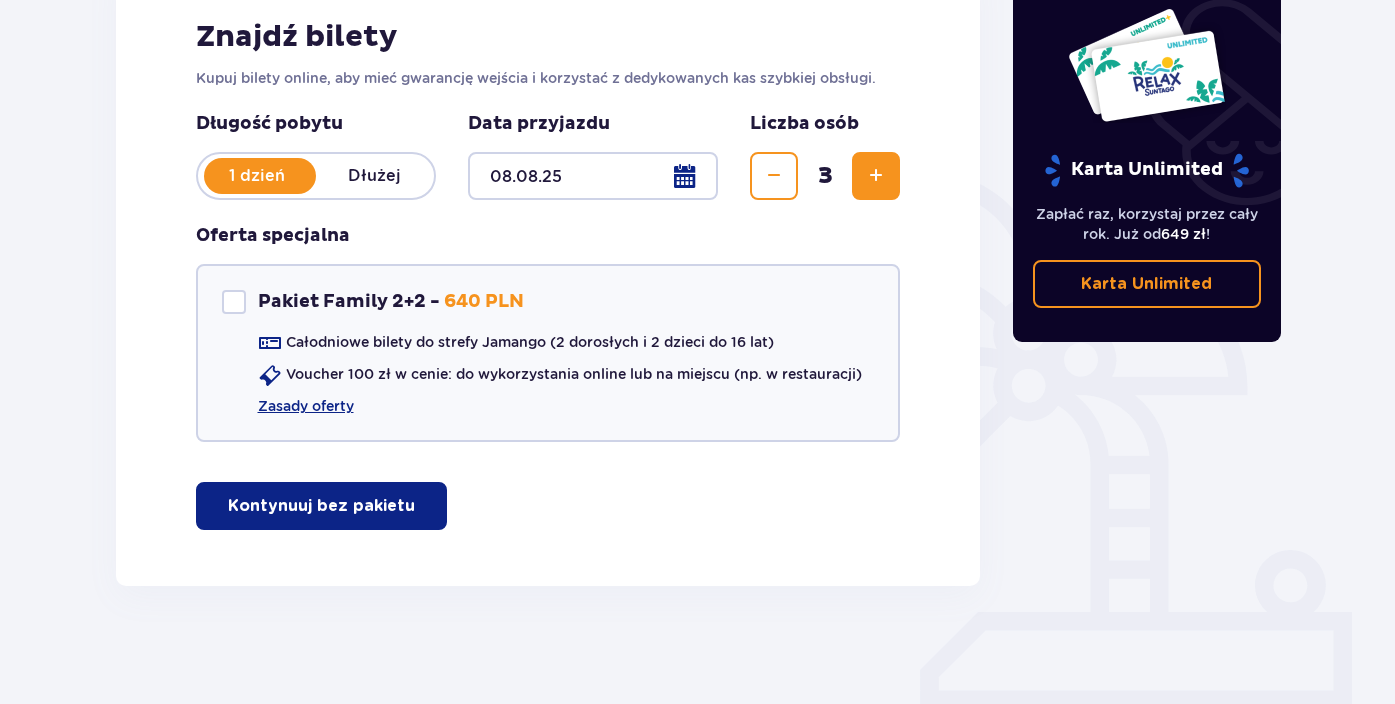 scroll, scrollTop: 326, scrollLeft: 0, axis: vertical 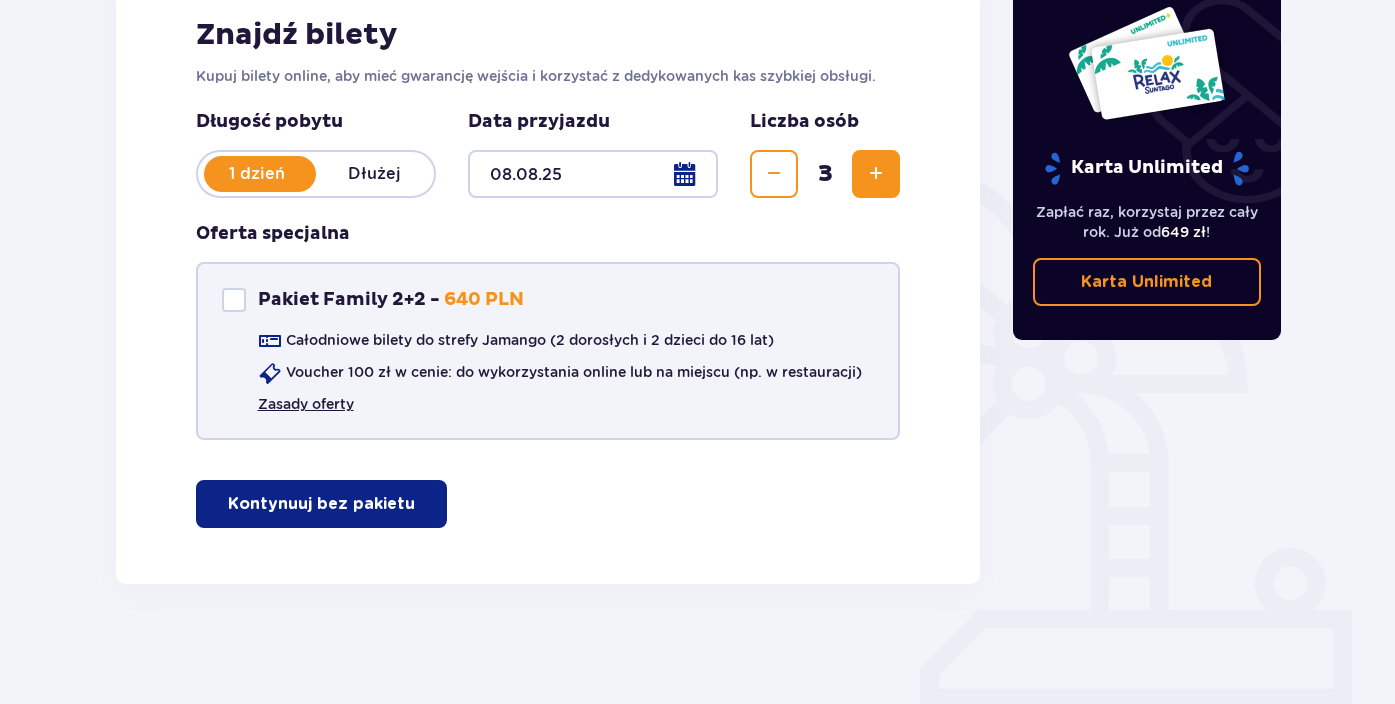 click on "Zasady oferty" at bounding box center [306, 404] 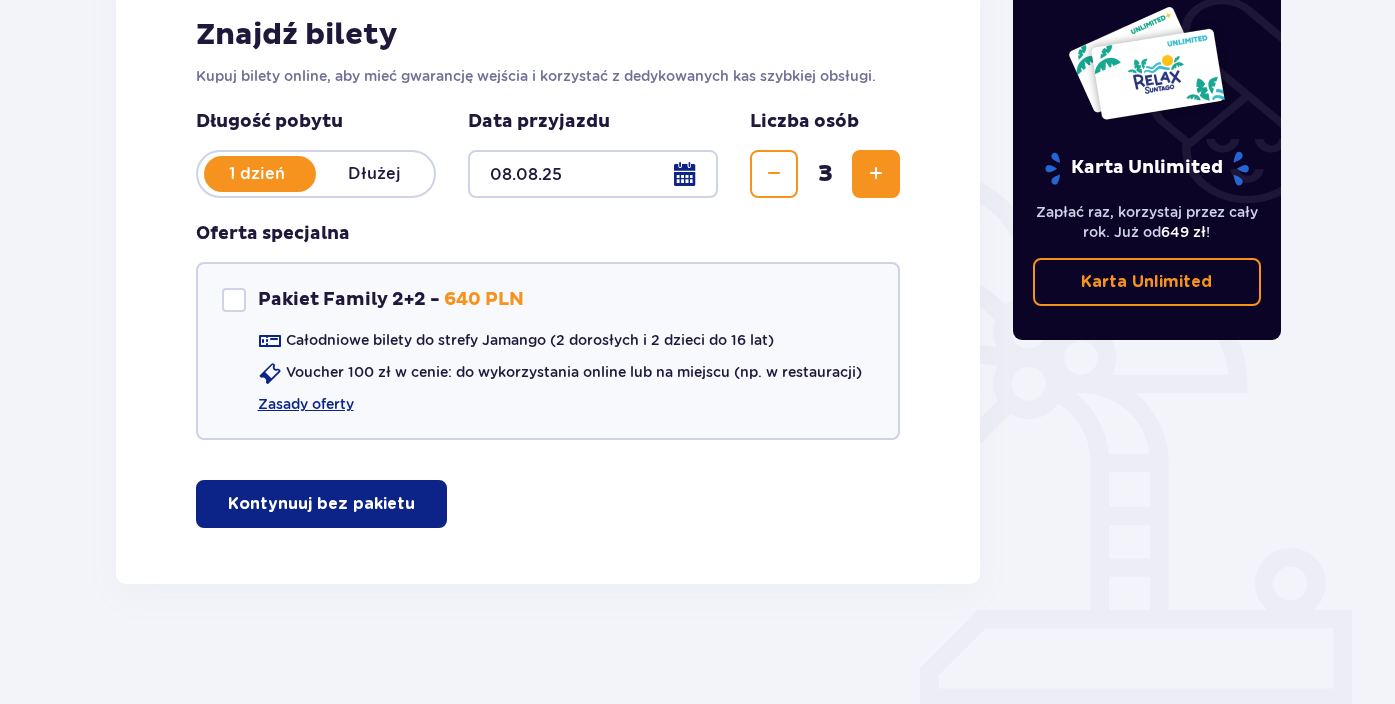 click on "Kontynuuj bez pakietu" at bounding box center (321, 504) 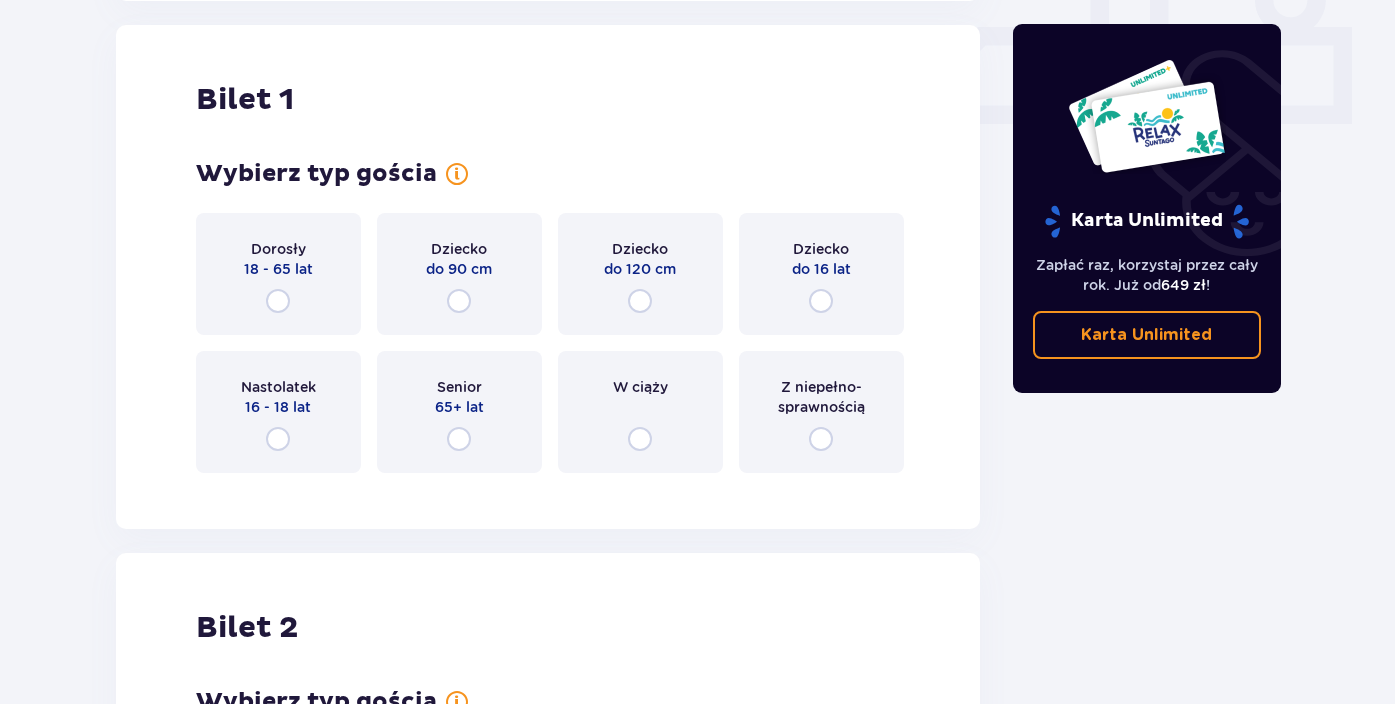 scroll, scrollTop: 910, scrollLeft: 0, axis: vertical 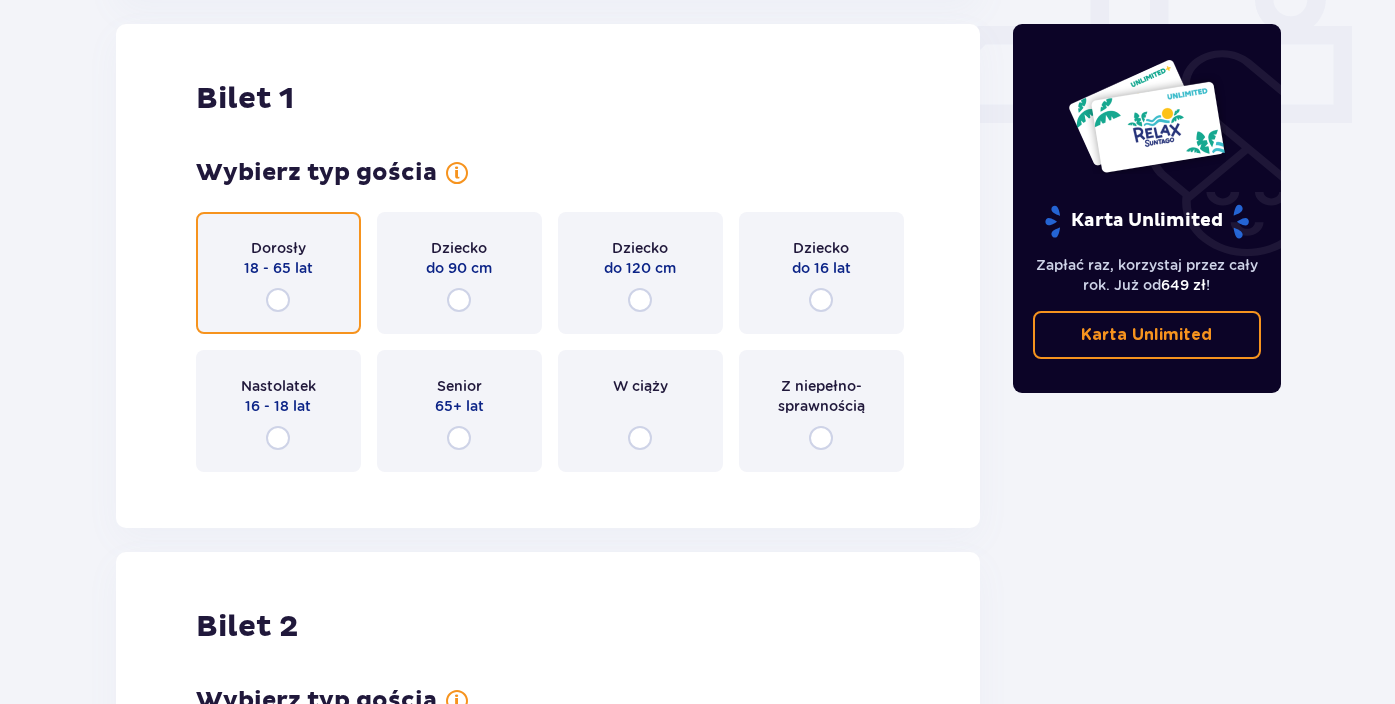 click at bounding box center (278, 300) 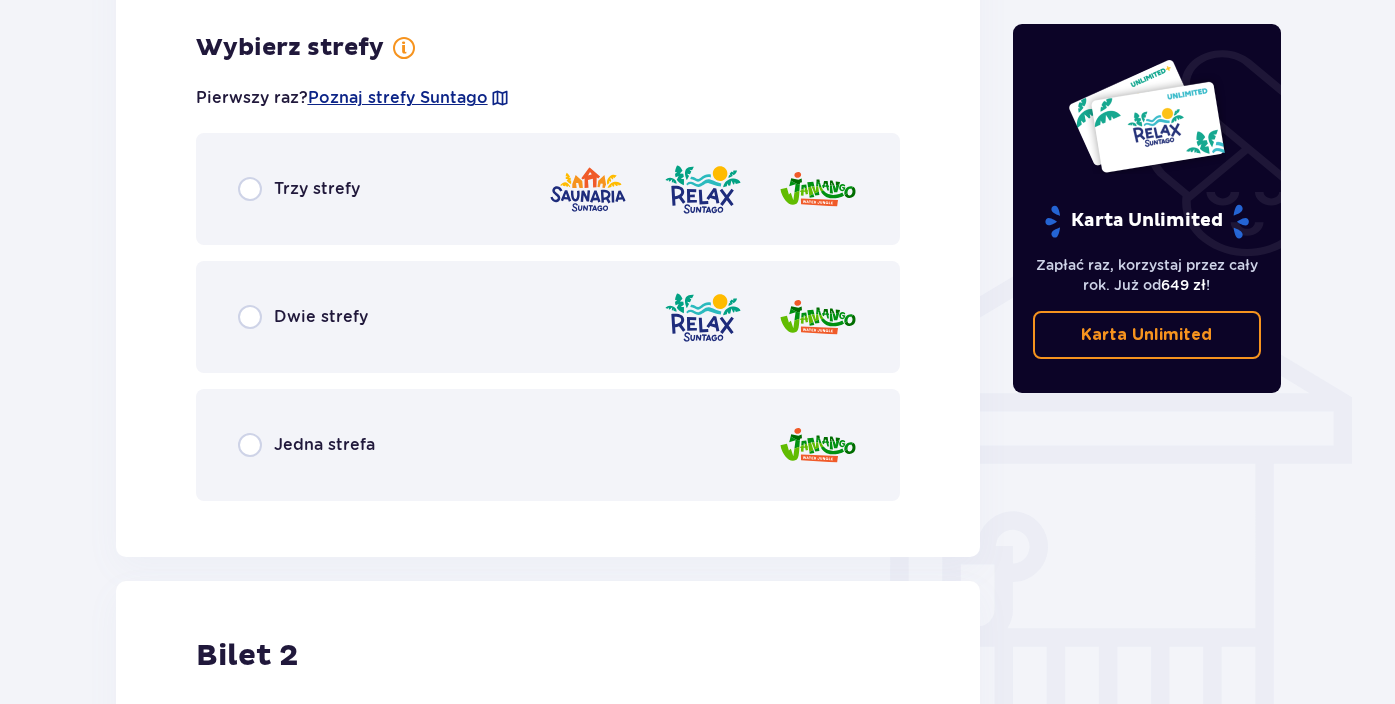 scroll, scrollTop: 1398, scrollLeft: 0, axis: vertical 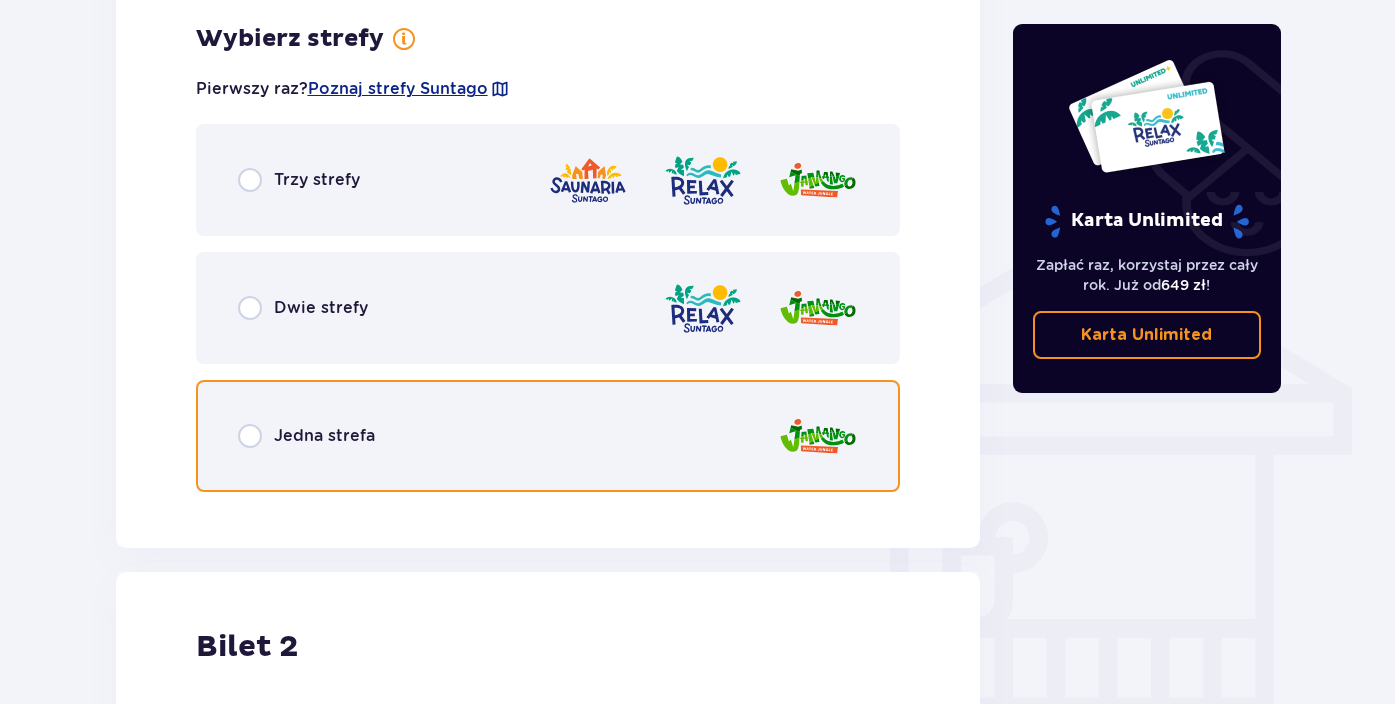 click at bounding box center [250, 436] 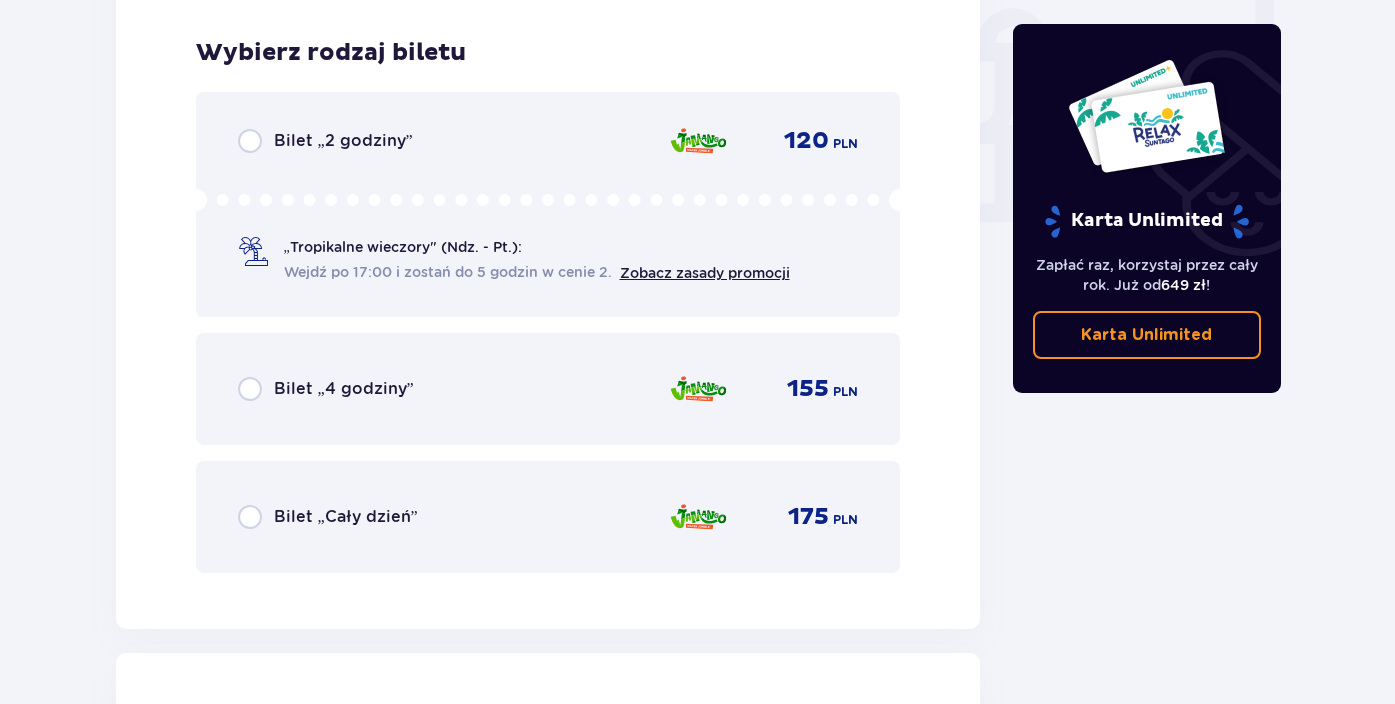scroll, scrollTop: 1906, scrollLeft: 0, axis: vertical 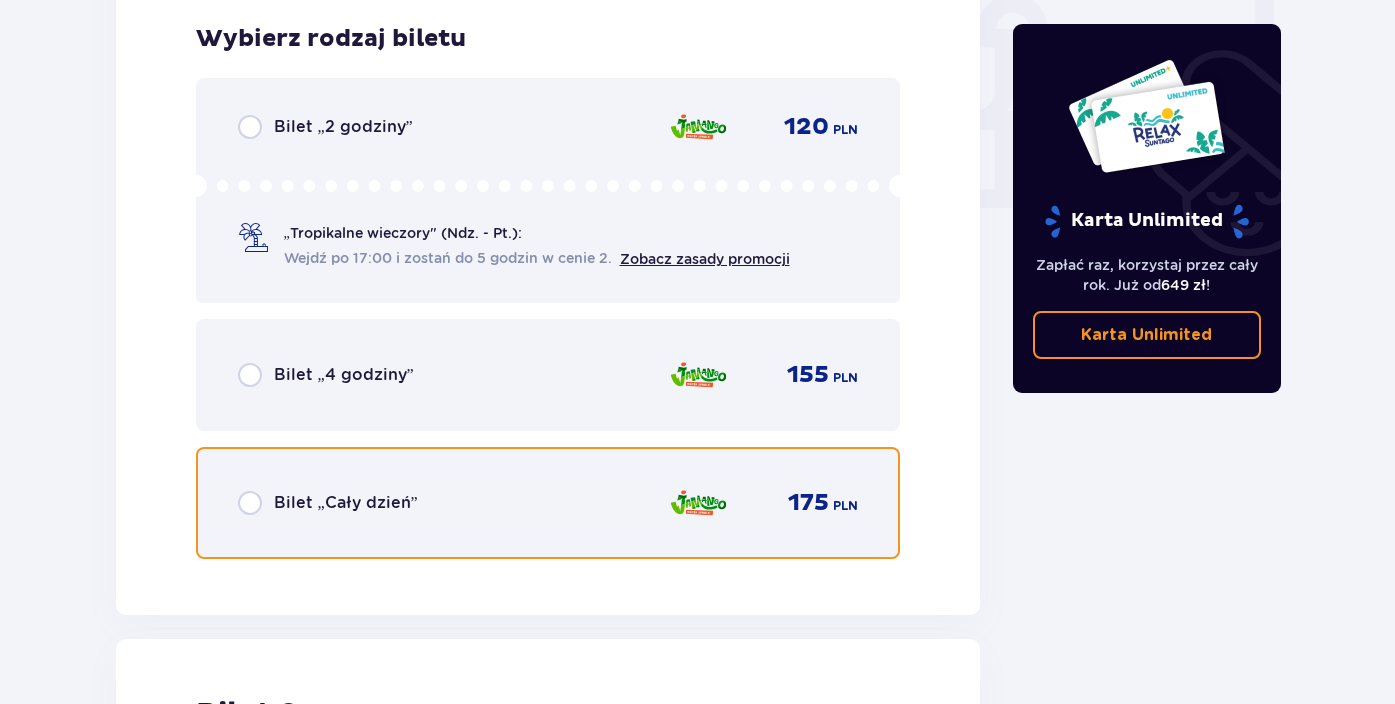 click at bounding box center [250, 503] 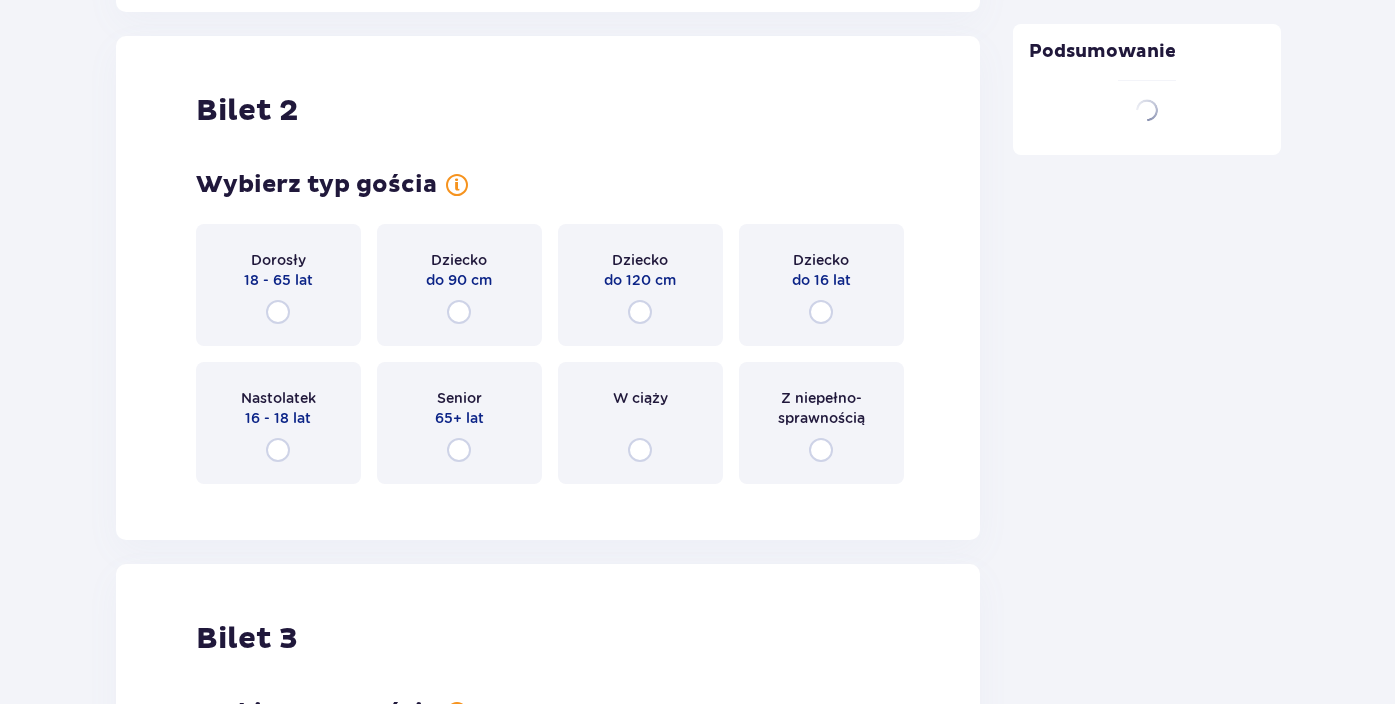scroll, scrollTop: 2521, scrollLeft: 0, axis: vertical 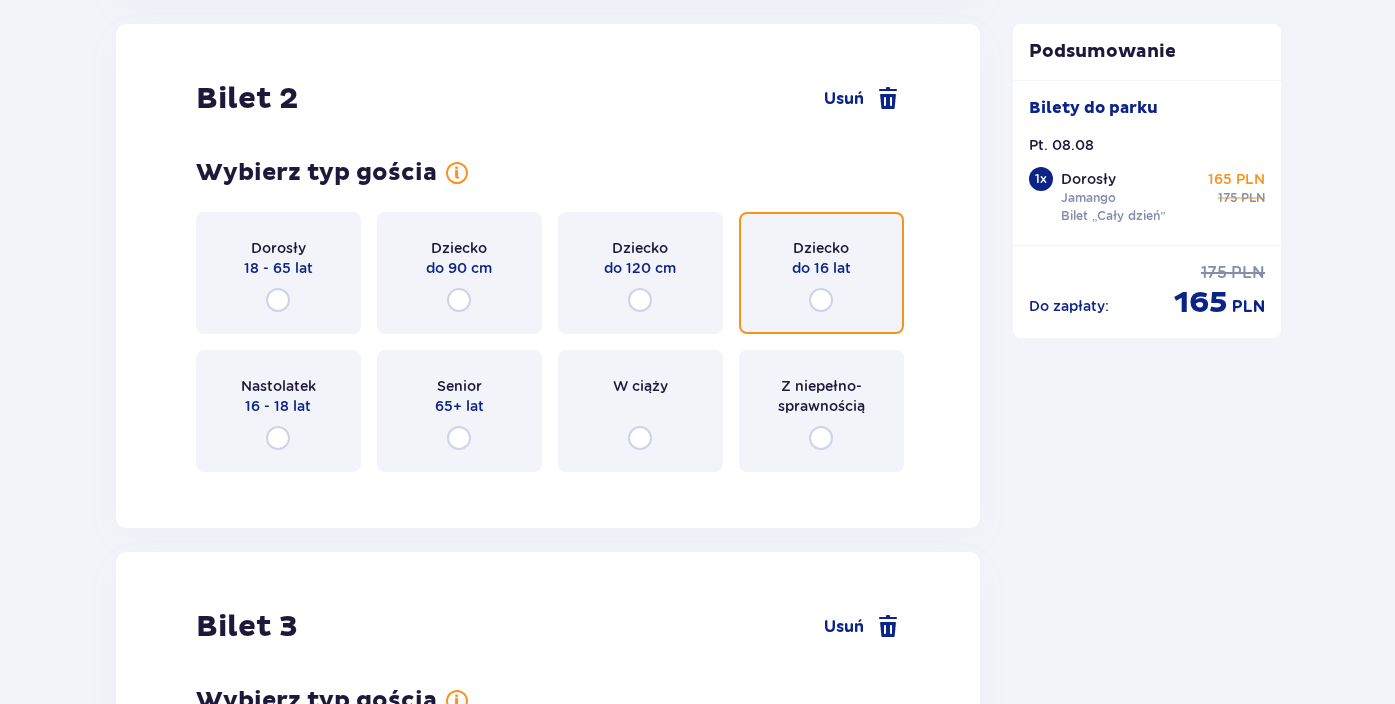 click at bounding box center (821, 300) 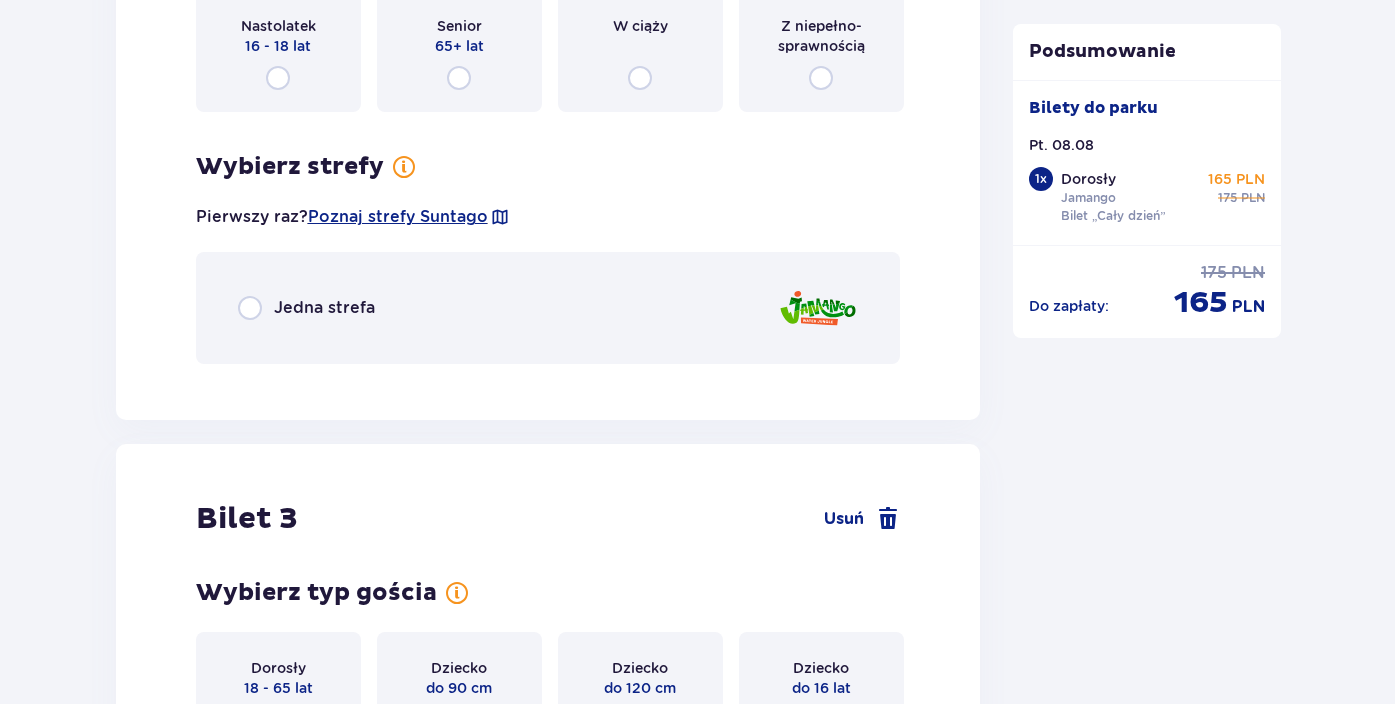 scroll, scrollTop: 2873, scrollLeft: 0, axis: vertical 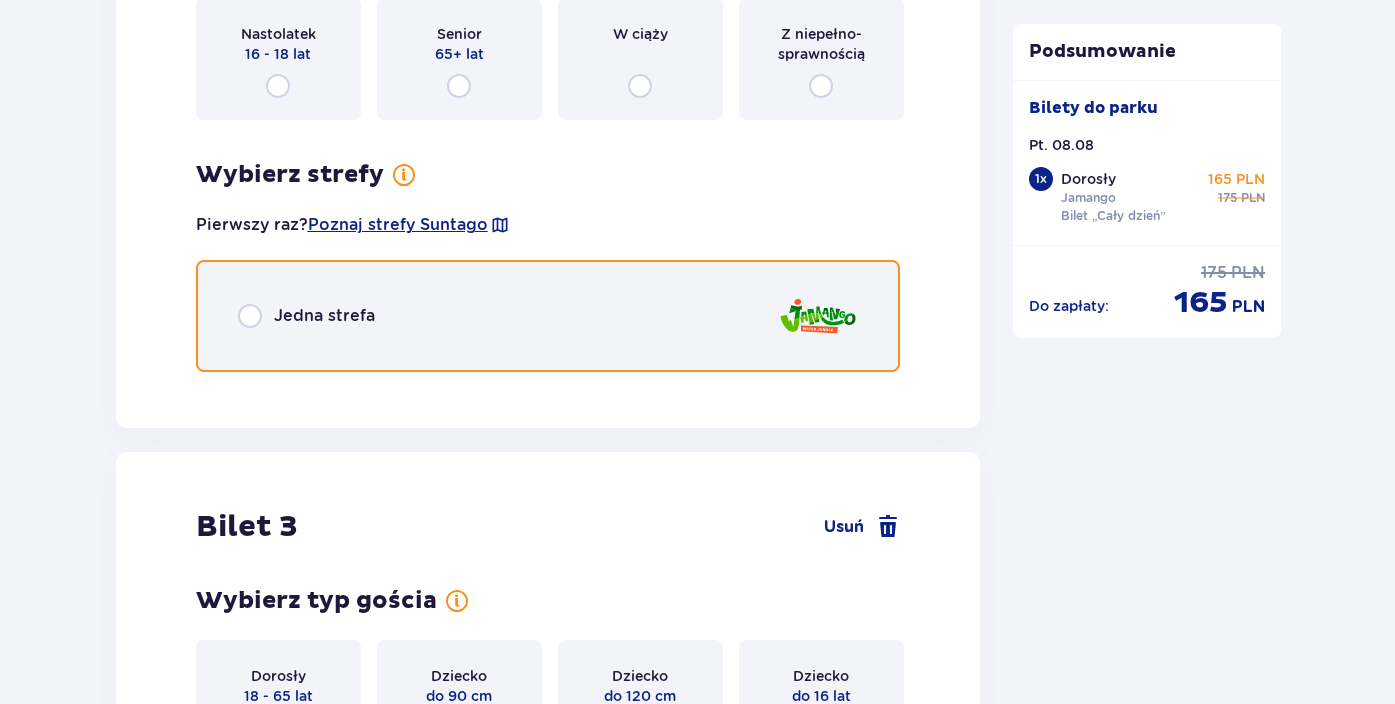 click at bounding box center [250, 316] 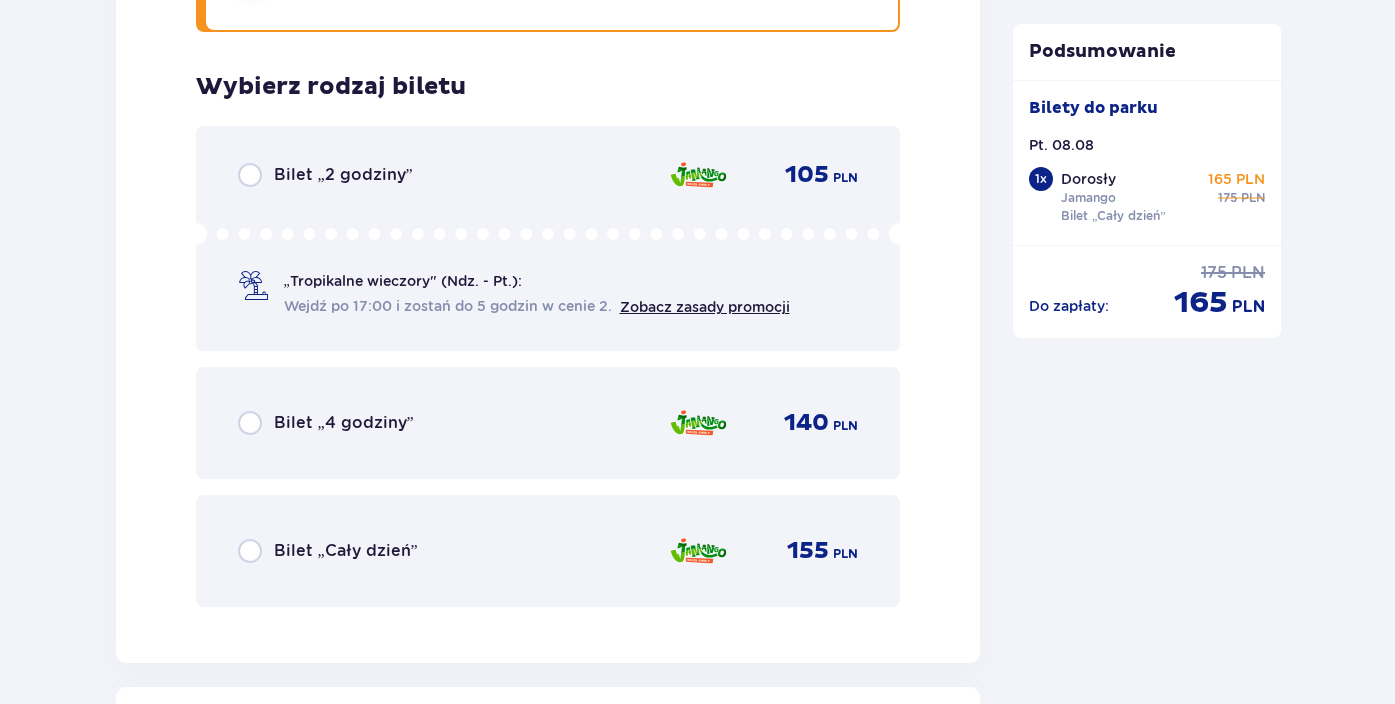 scroll, scrollTop: 3261, scrollLeft: 0, axis: vertical 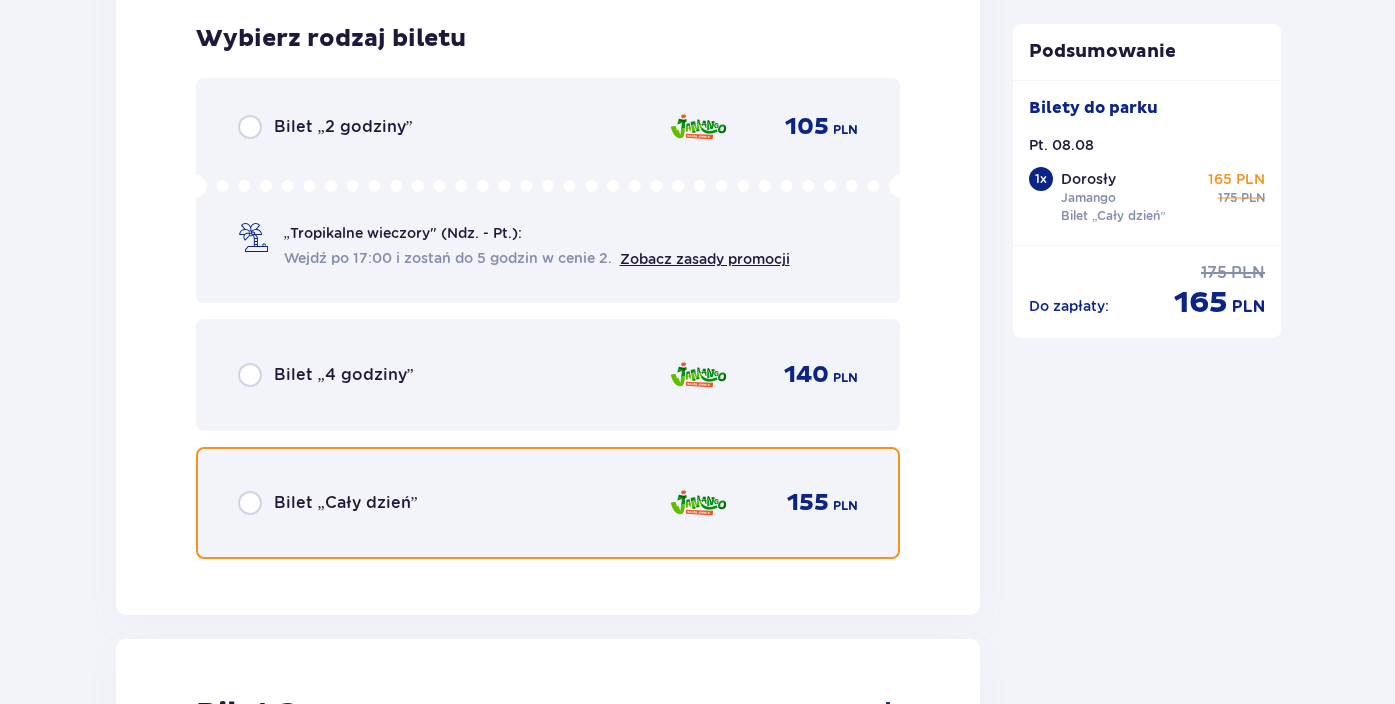 click at bounding box center (250, 503) 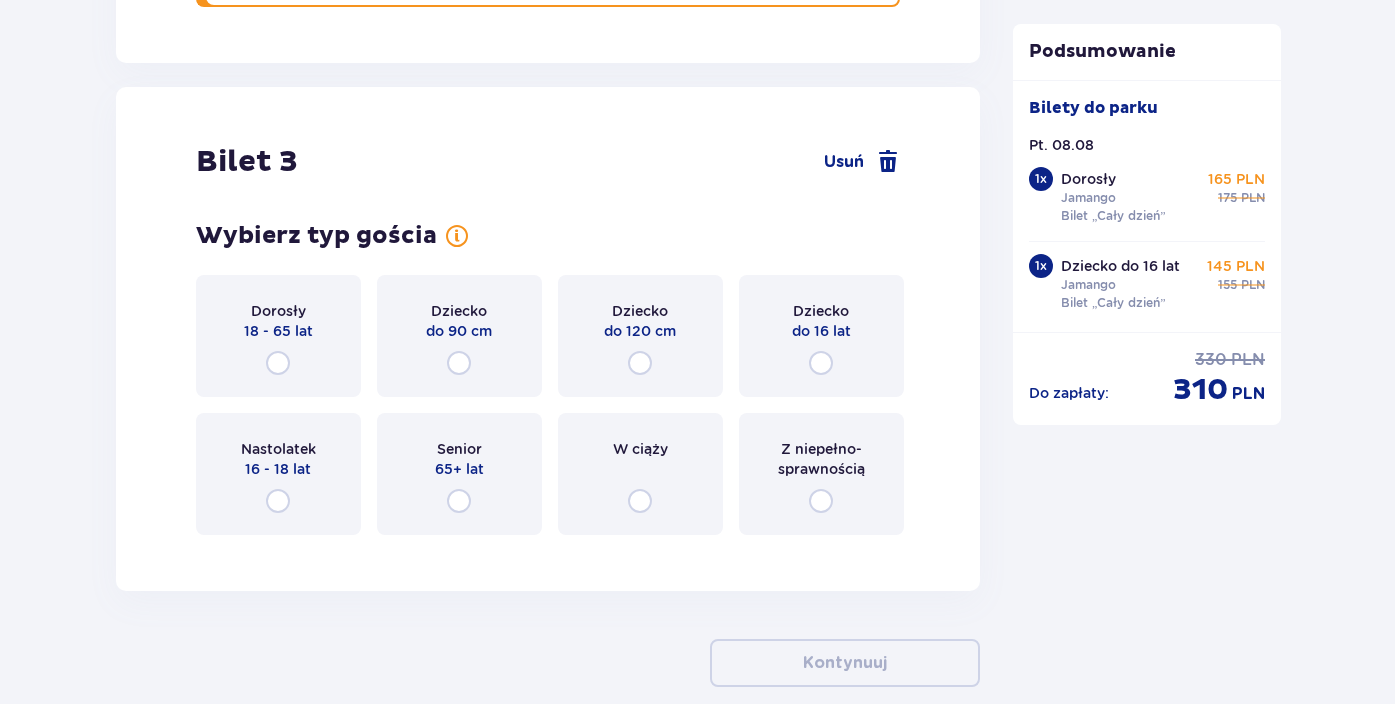 scroll, scrollTop: 3876, scrollLeft: 0, axis: vertical 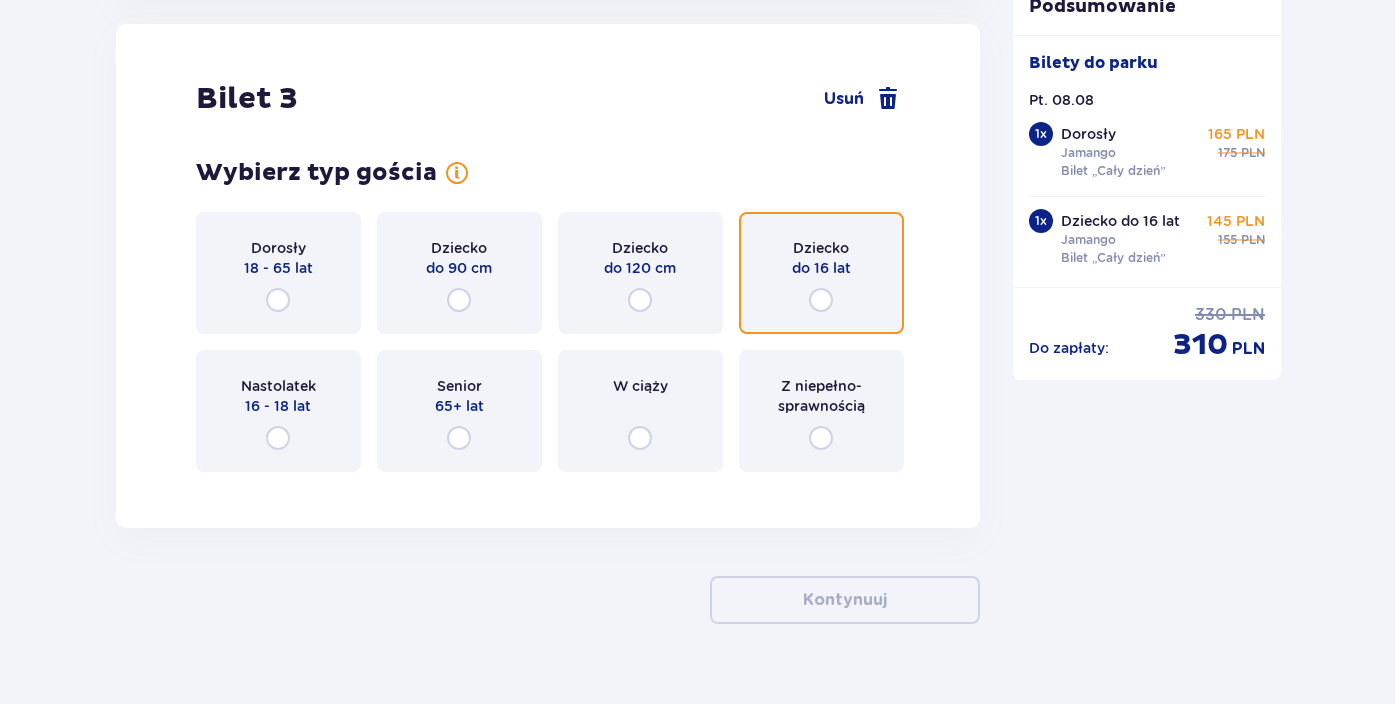 click at bounding box center [821, 300] 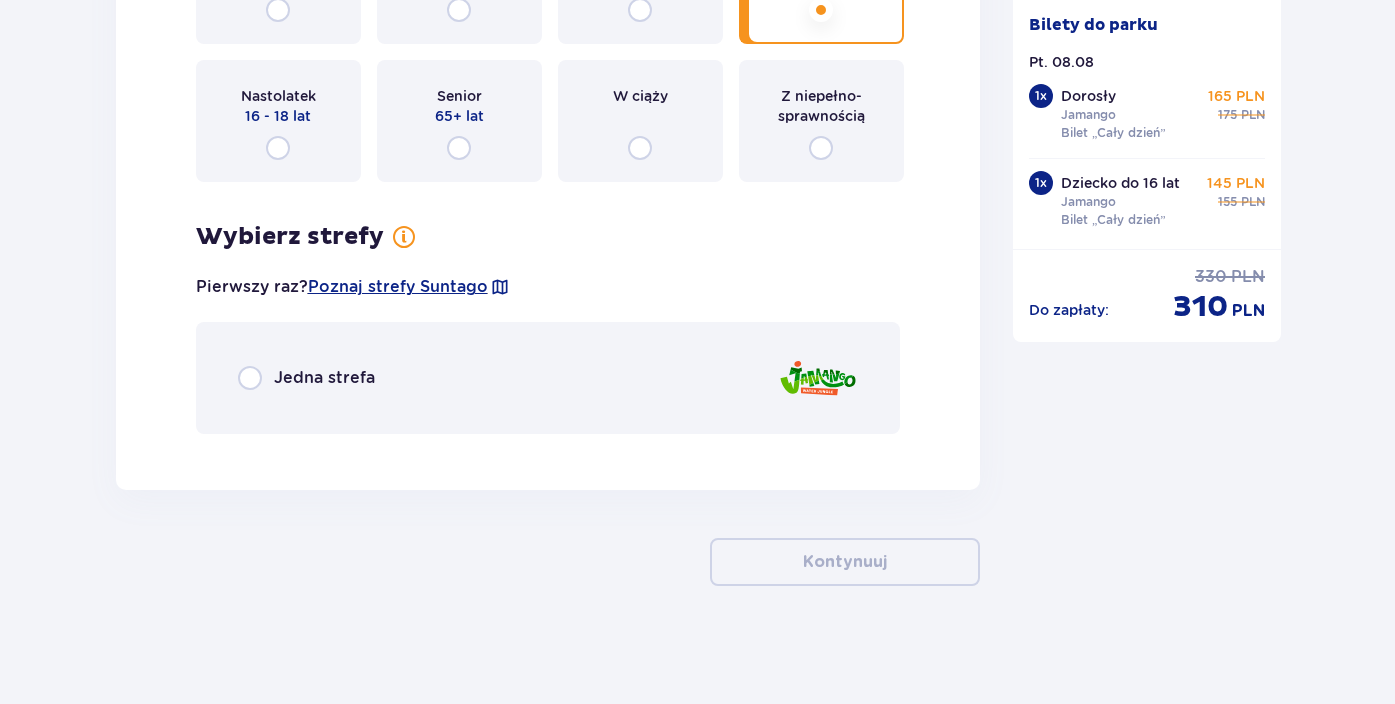 scroll, scrollTop: 4168, scrollLeft: 0, axis: vertical 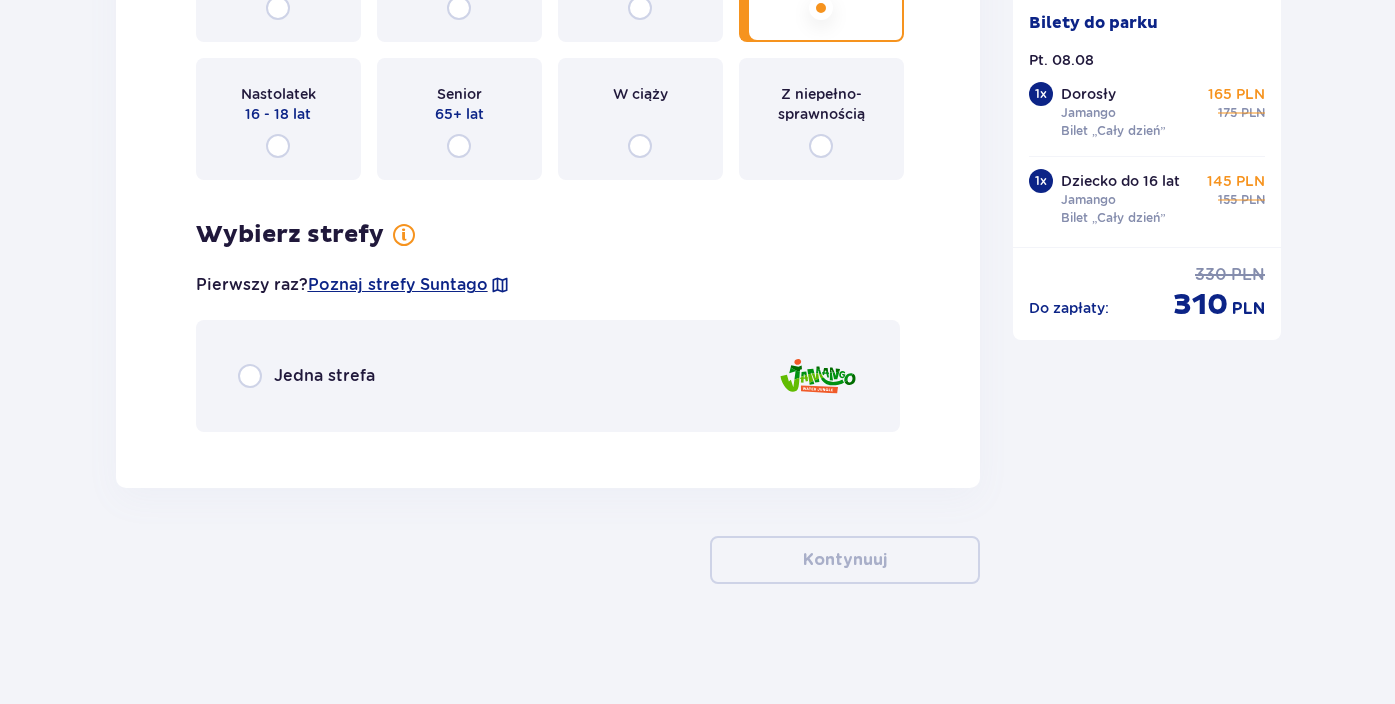 click on "Jedna strefa" at bounding box center (324, 376) 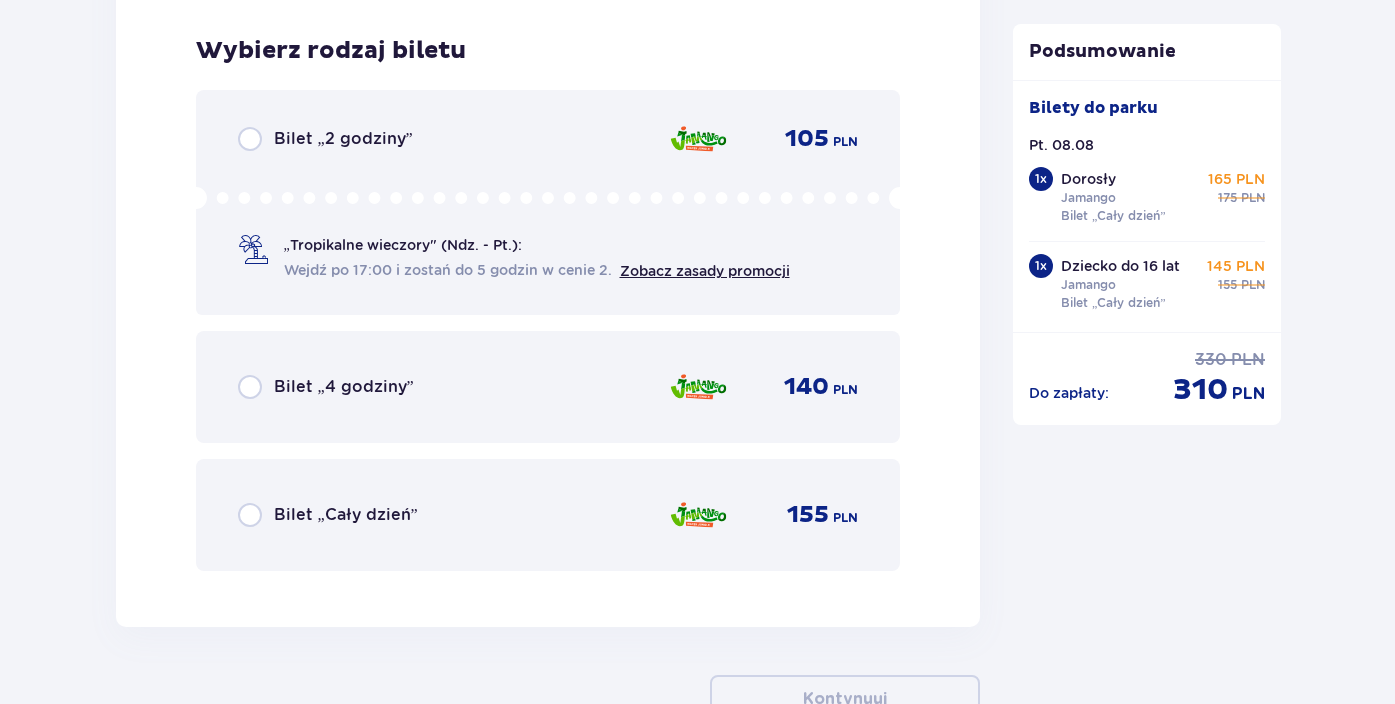 scroll, scrollTop: 4616, scrollLeft: 0, axis: vertical 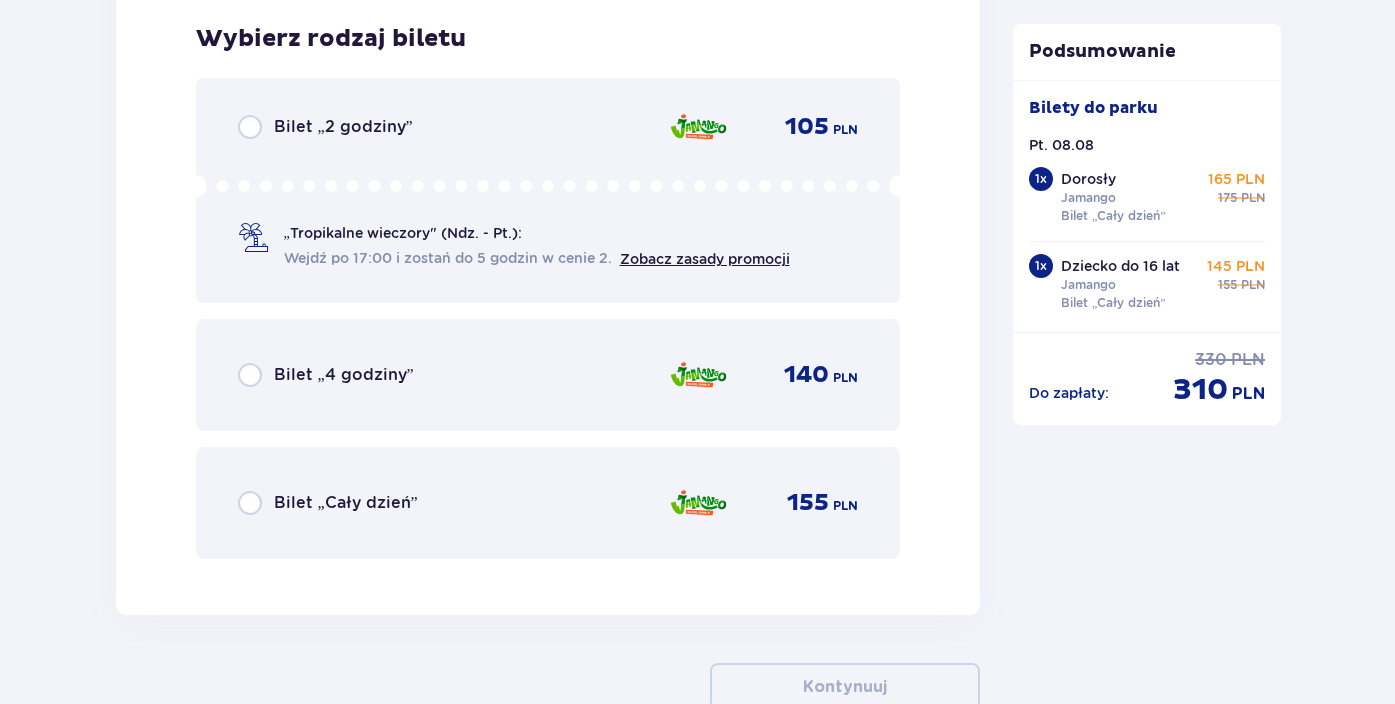 click on "Bilet „Cały dzień”" at bounding box center [346, 503] 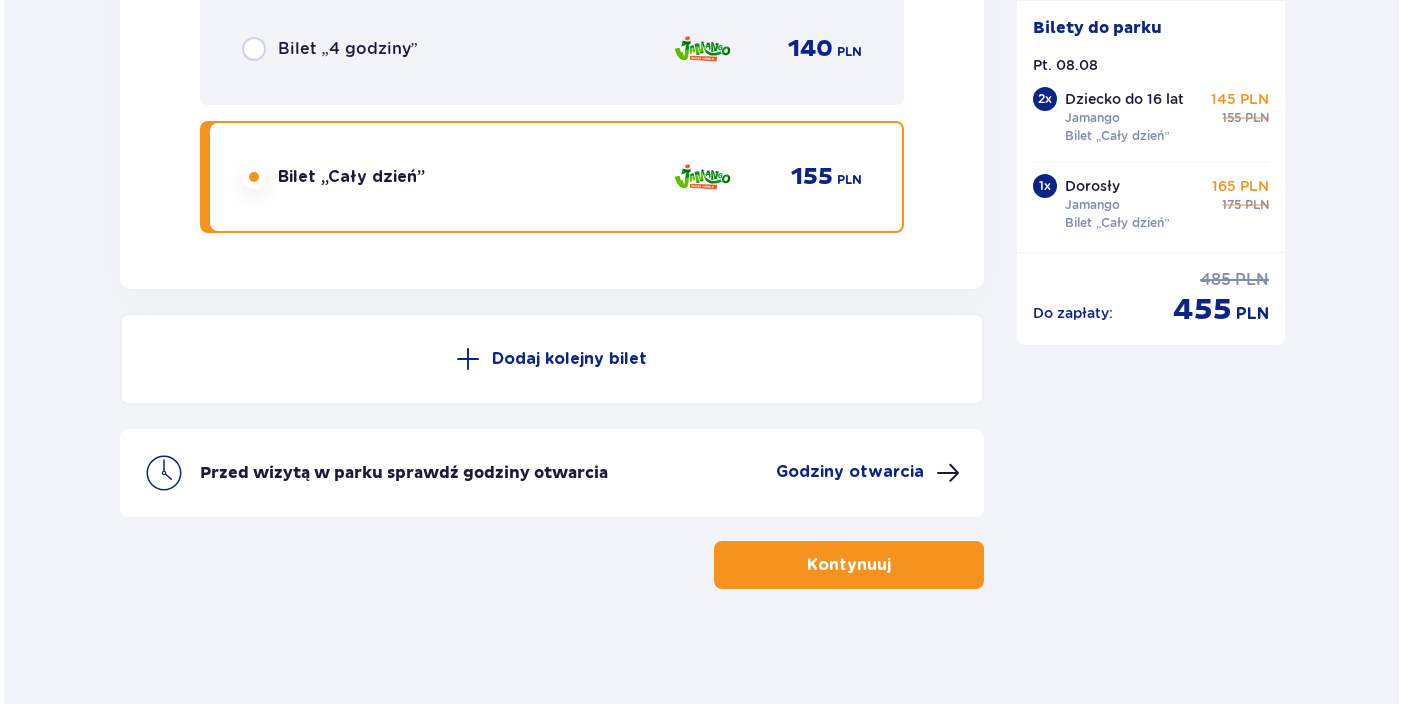 scroll, scrollTop: 4947, scrollLeft: 0, axis: vertical 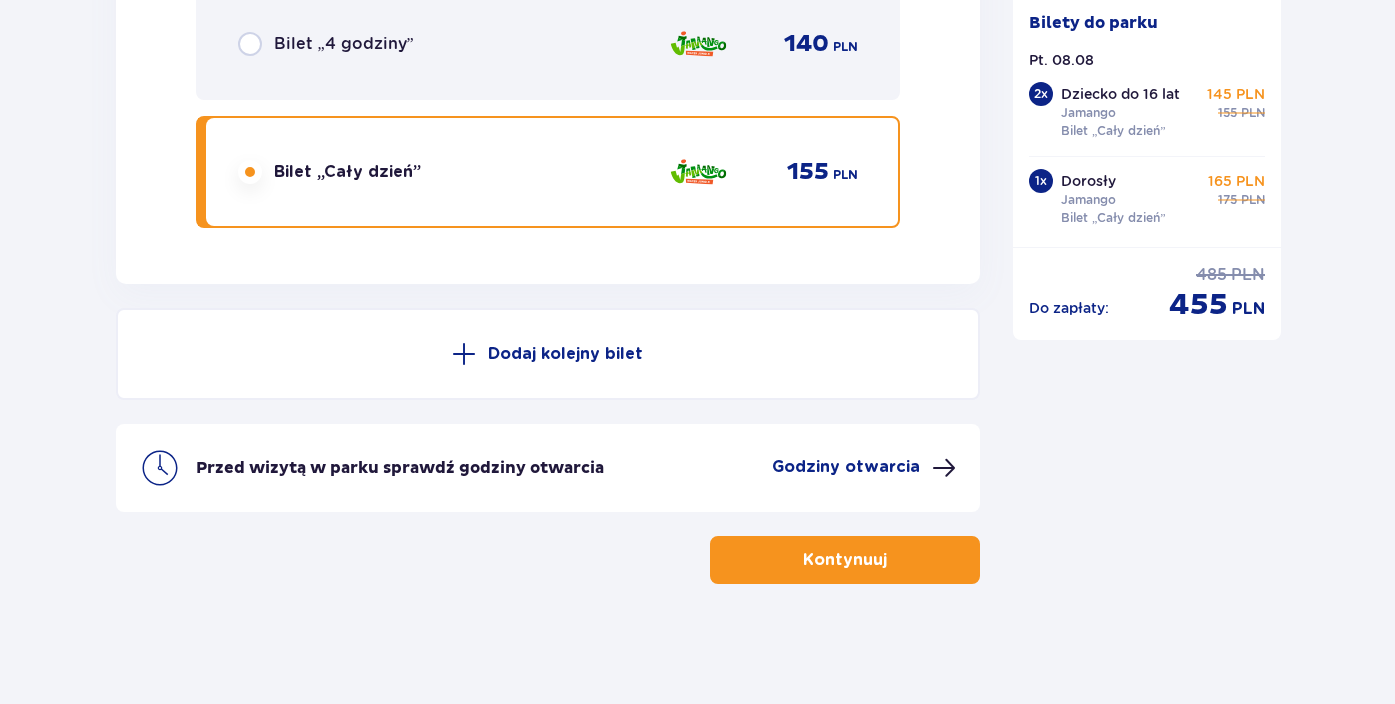 click on "Godziny otwarcia" at bounding box center [846, 467] 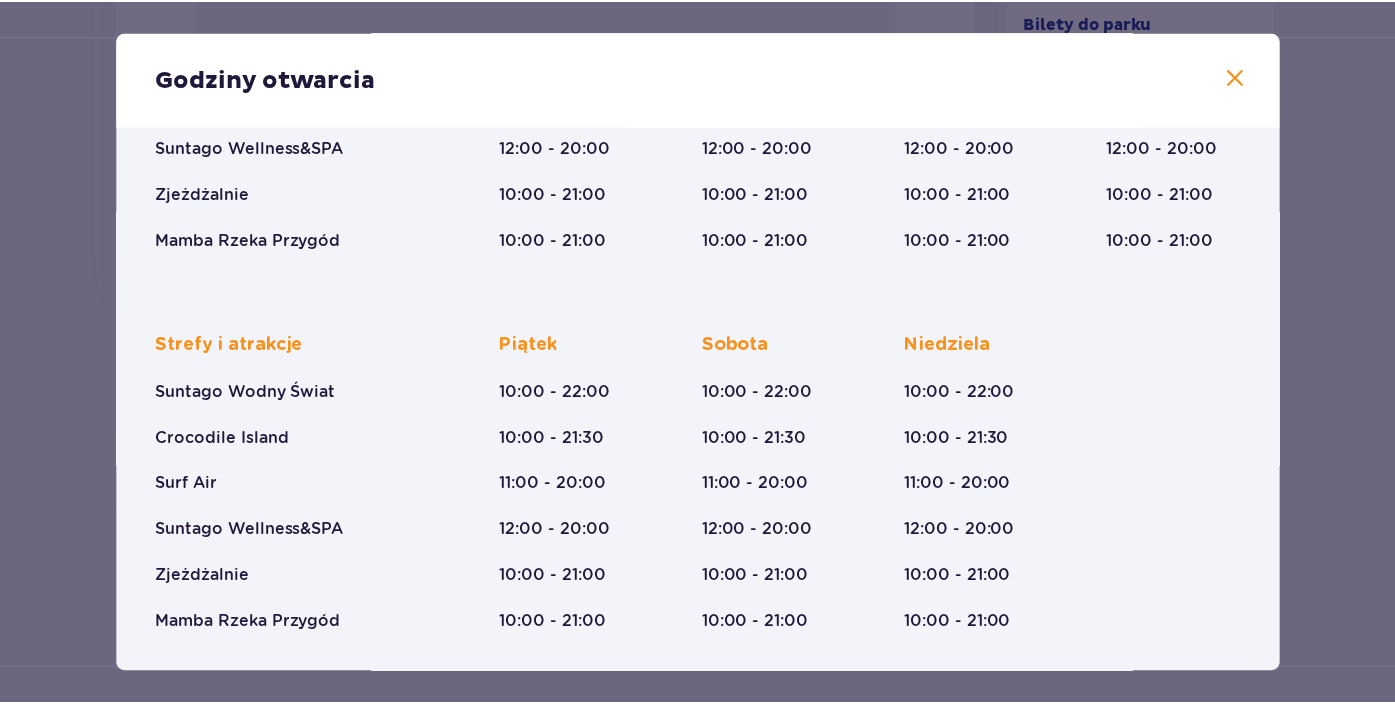 scroll, scrollTop: 334, scrollLeft: 0, axis: vertical 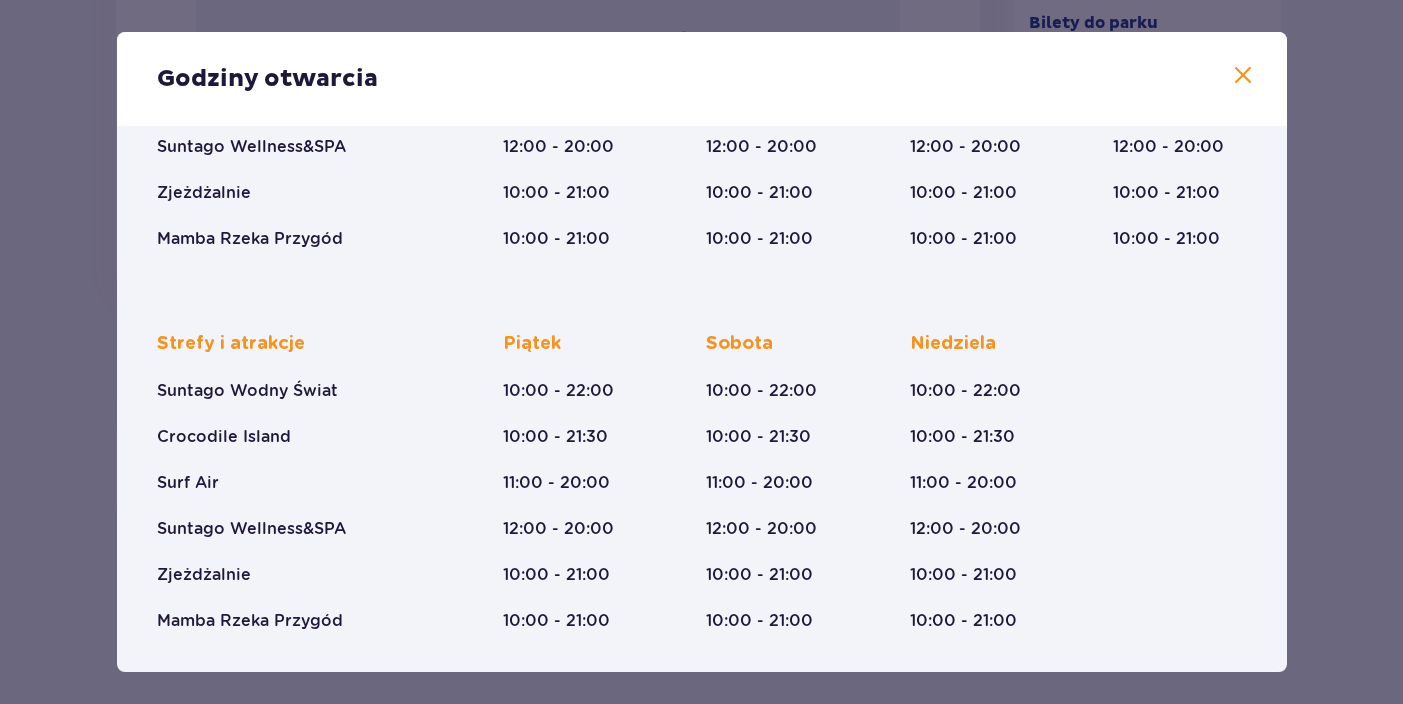 click at bounding box center [1243, 76] 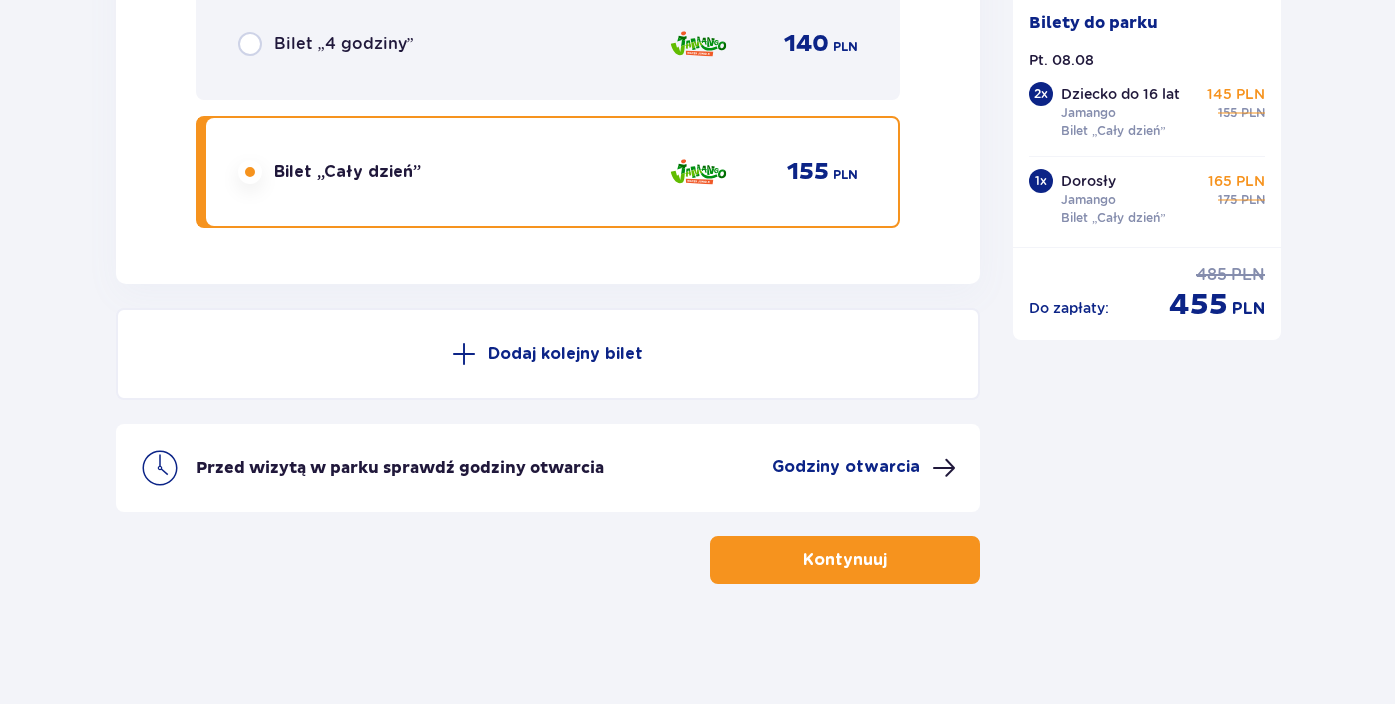 click on "Bilety Pomiń ten krok Znajdź bilety Kupuj bilety online, aby mieć gwarancję wejścia i korzystać z dedykowanych kas szybkiej obsługi. Długość pobytu 1 dzień Dłużej Data przyjazdu 08.08.25 Liczba osób 3 Oferta specjalna Pakiet Family 2+2    -  640 PLN Całodniowe bilety do strefy Jamango (2 dorosłych i 2 dzieci do 16 lat) Voucher 100 zł w cenie: do wykorzystania online lub na miejscu (np. w restauracji) Zasady oferty Kontynuuj bez pakietu Bilet   1 Usuń Wybierz typ gościa Dorosły 18 - 65 lat Dziecko do 90 cm Dziecko do 120 cm Dziecko do 16 lat Nastolatek 16 - 18 lat Senior 65+ lat W ciąży Z niepełno­sprawnością Wybierz strefy Pierwszy raz?  Poznaj strefy Suntago Trzy strefy Dwie strefy Jedna strefa Wybierz rodzaj biletu Bilet „2 godziny”   120 PLN „Tropikalne wieczory" (Ndz. - Pt.): Wejdź po 17:00 i zostań do 5 godzin w cenie 2. Zobacz zasady promocji Bilet „4 godziny”   155 PLN Bilet „Cały dzień”   175 PLN Bilet   2 Usuń Wybierz typ gościa Dorosły 18 - 65 lat" at bounding box center [697, -2044] 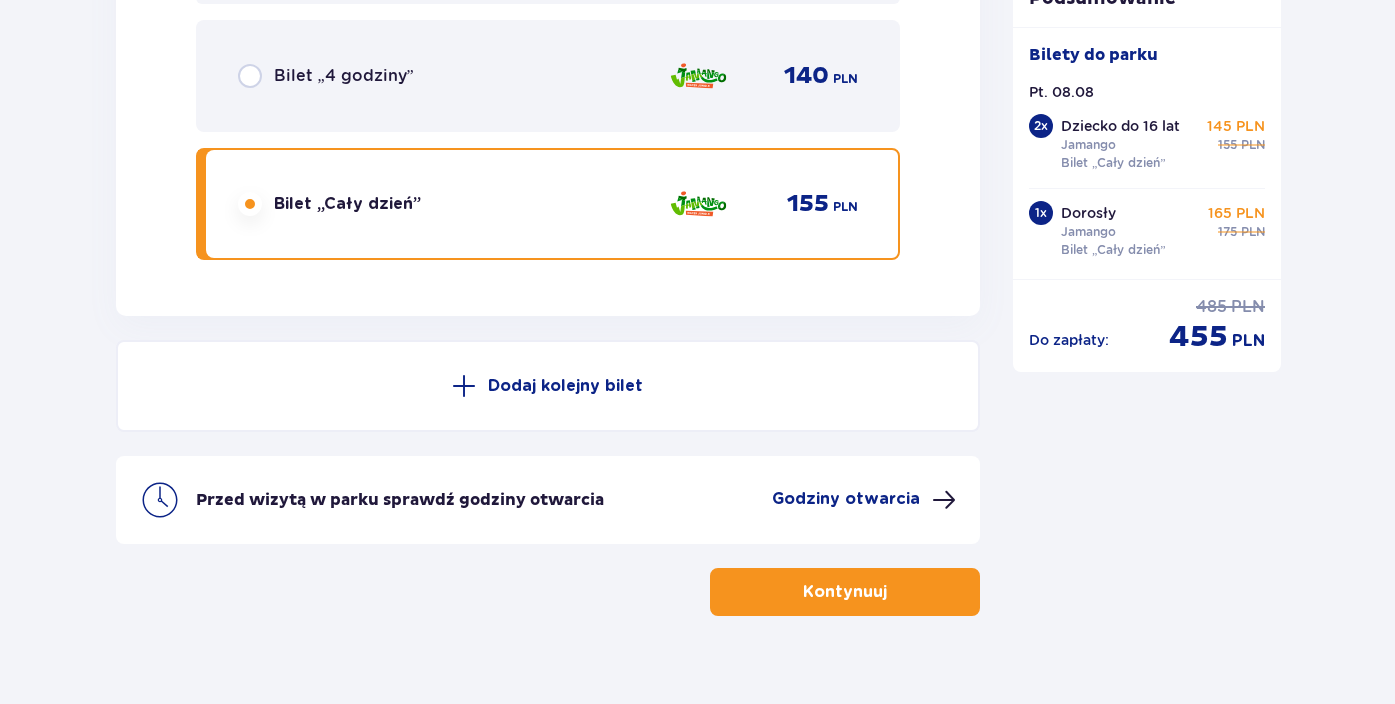 scroll, scrollTop: 4914, scrollLeft: 0, axis: vertical 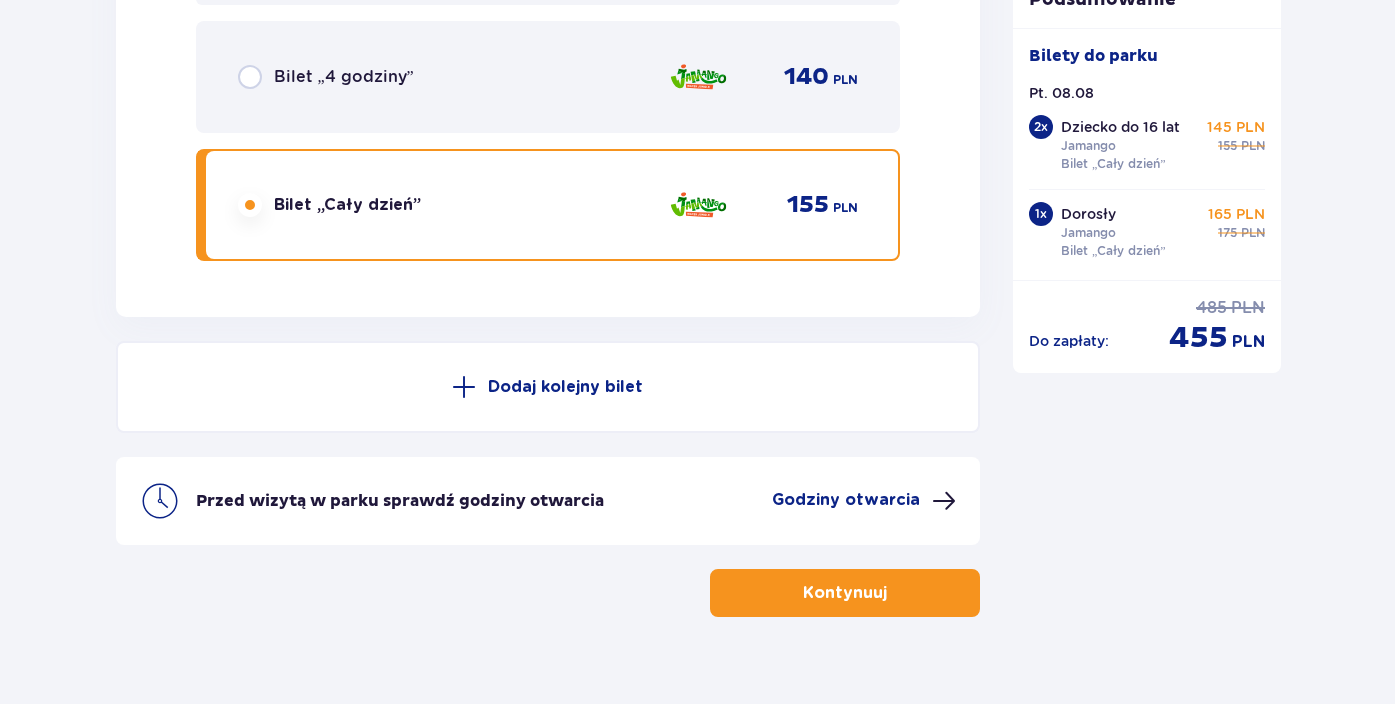 click on "Dodaj kolejny bilet" at bounding box center [565, 387] 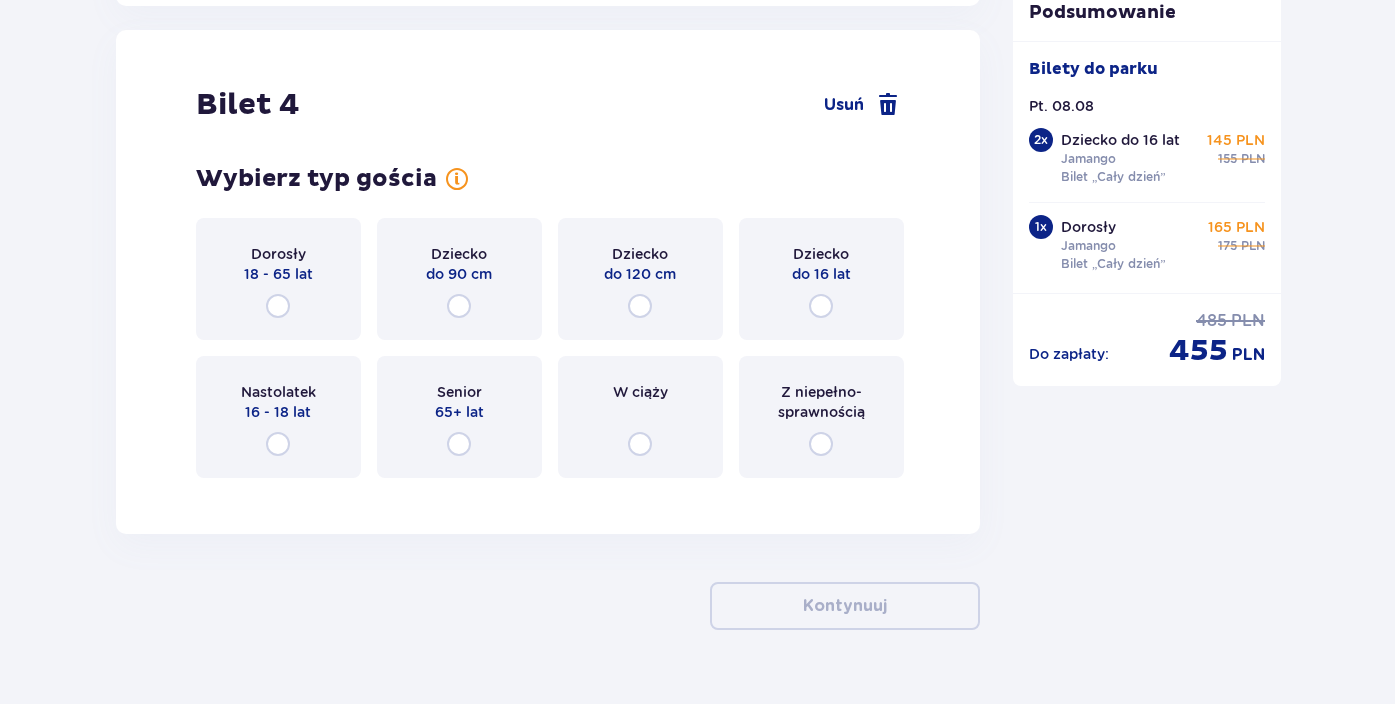 scroll, scrollTop: 5231, scrollLeft: 0, axis: vertical 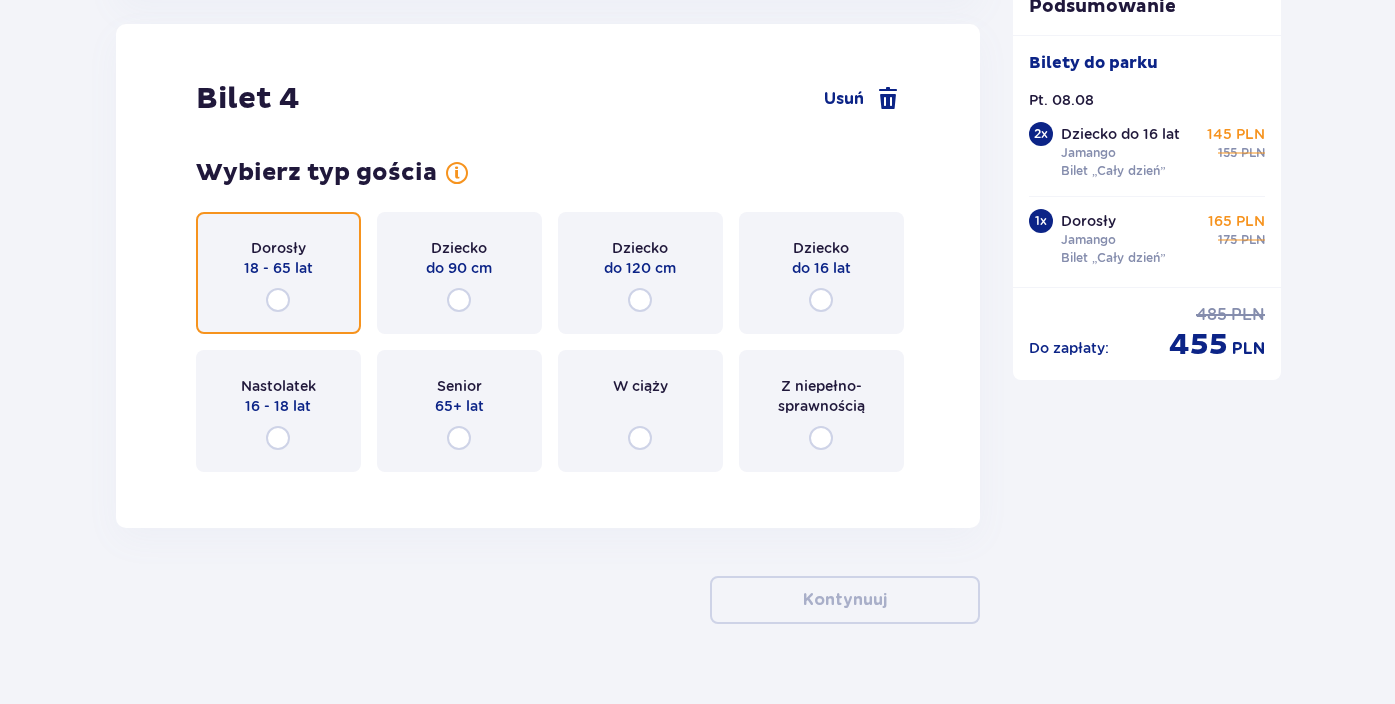 click at bounding box center [278, 300] 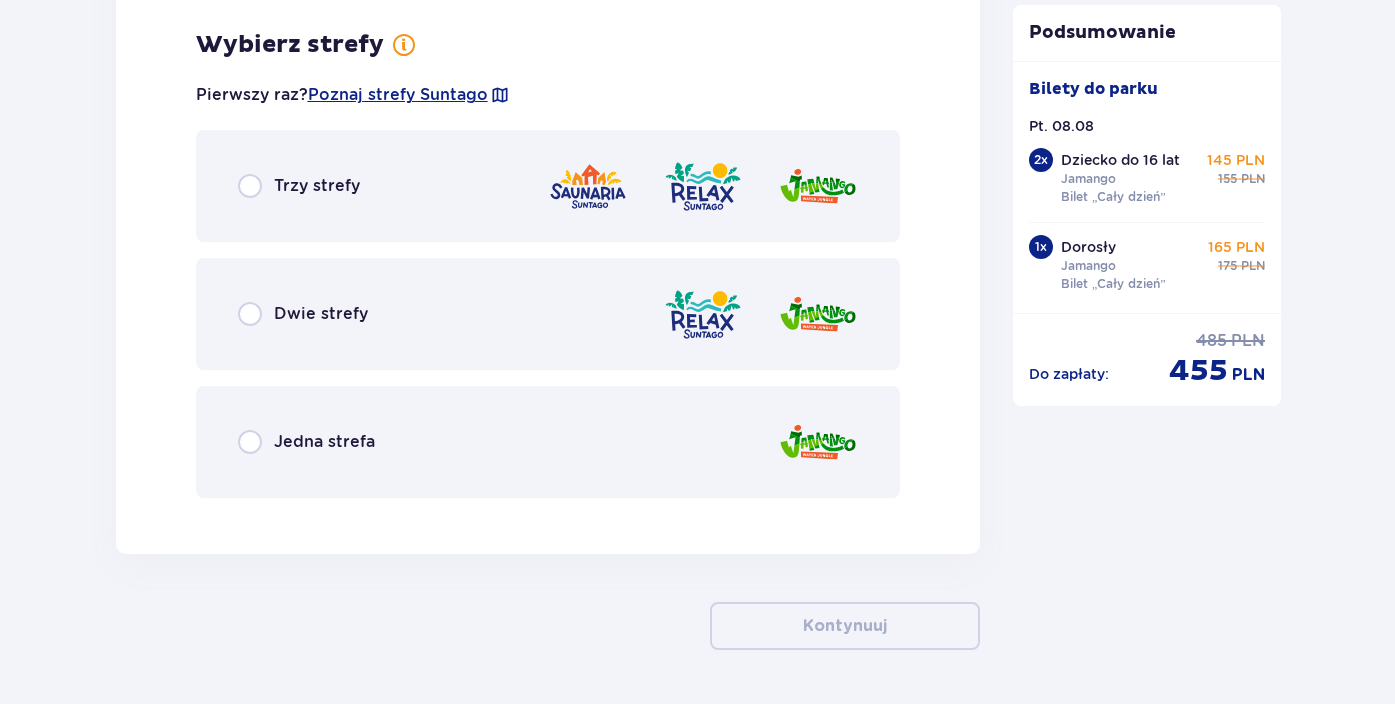 scroll, scrollTop: 5719, scrollLeft: 0, axis: vertical 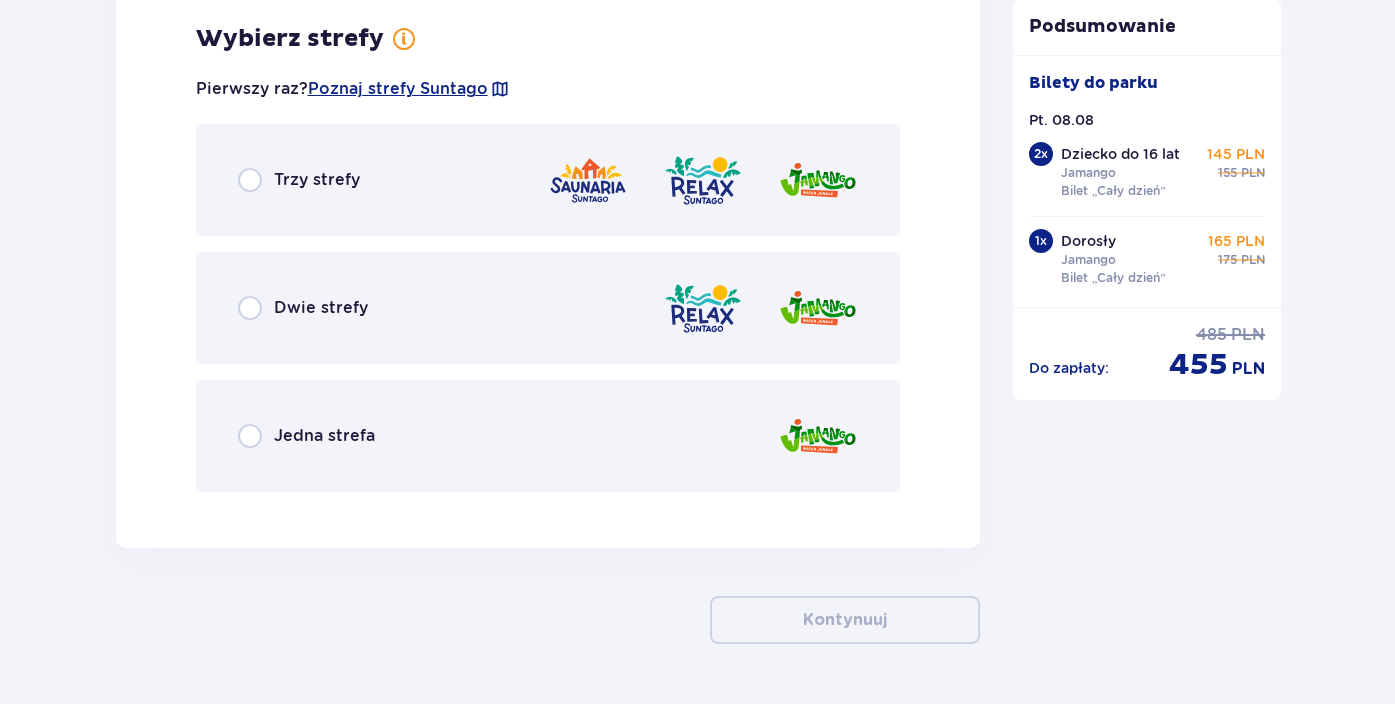 click on "Jedna strefa" at bounding box center [548, 436] 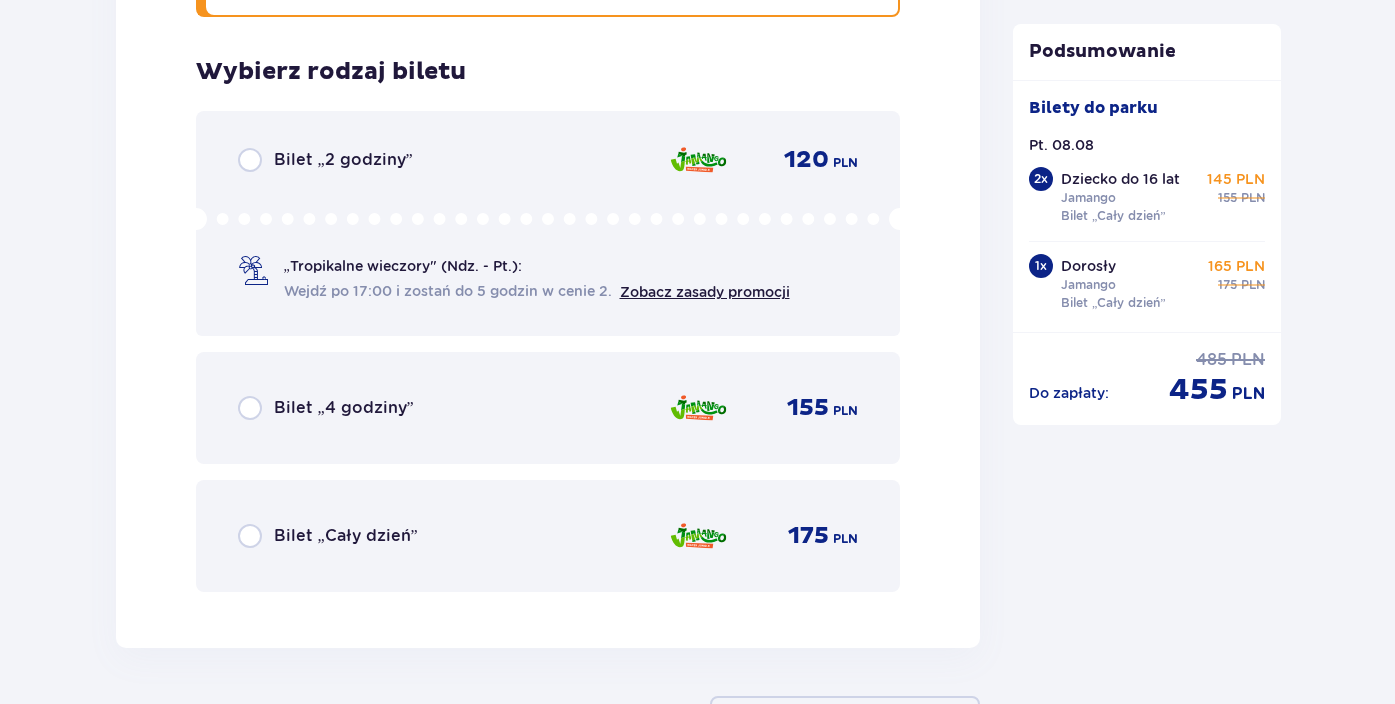 scroll, scrollTop: 6227, scrollLeft: 0, axis: vertical 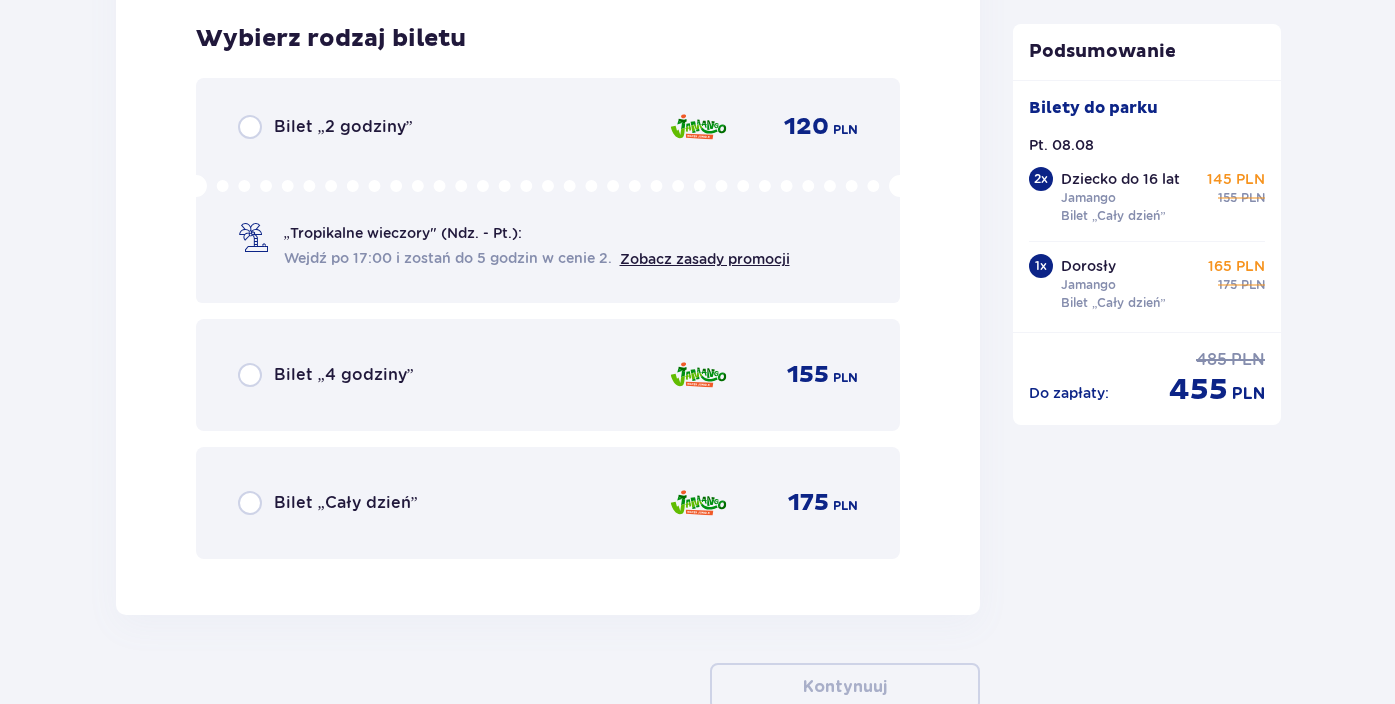 click on "Bilet „Cały dzień”" at bounding box center (346, 503) 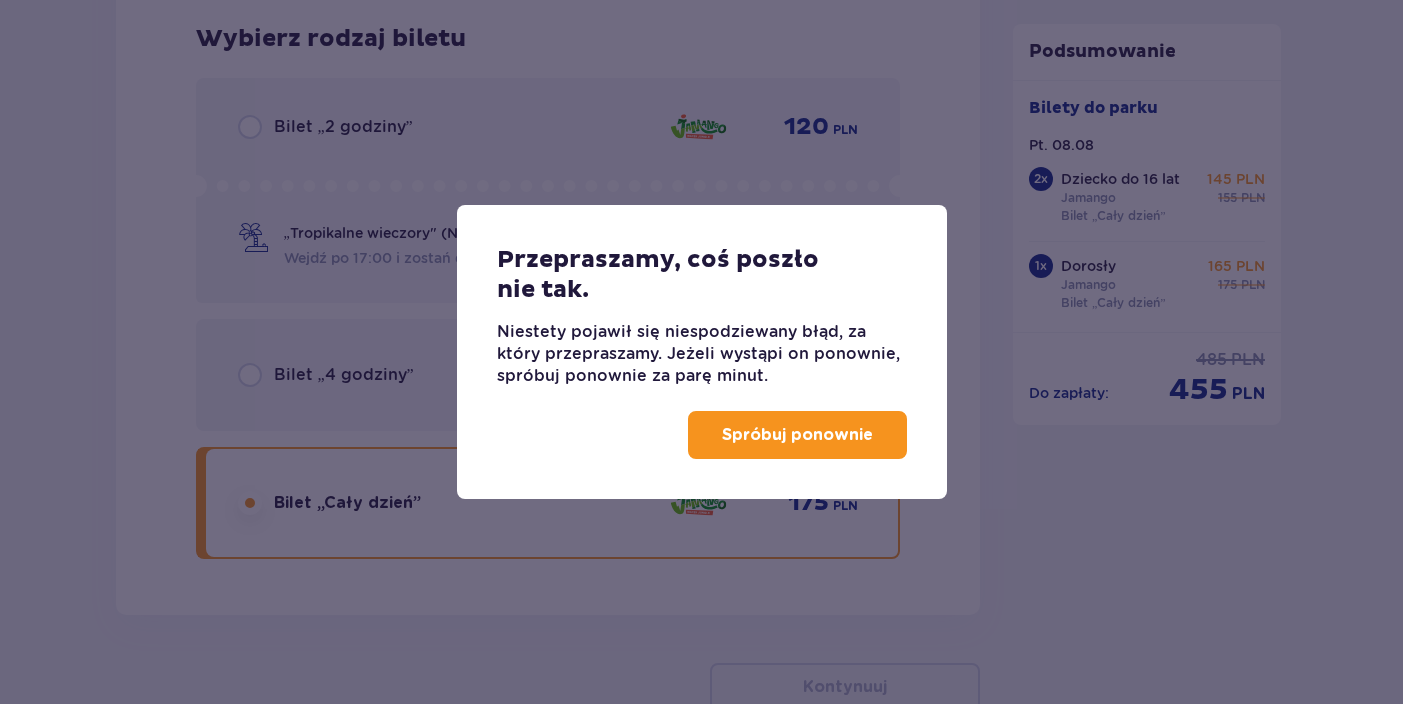 click on "Spróbuj ponownie" at bounding box center [797, 435] 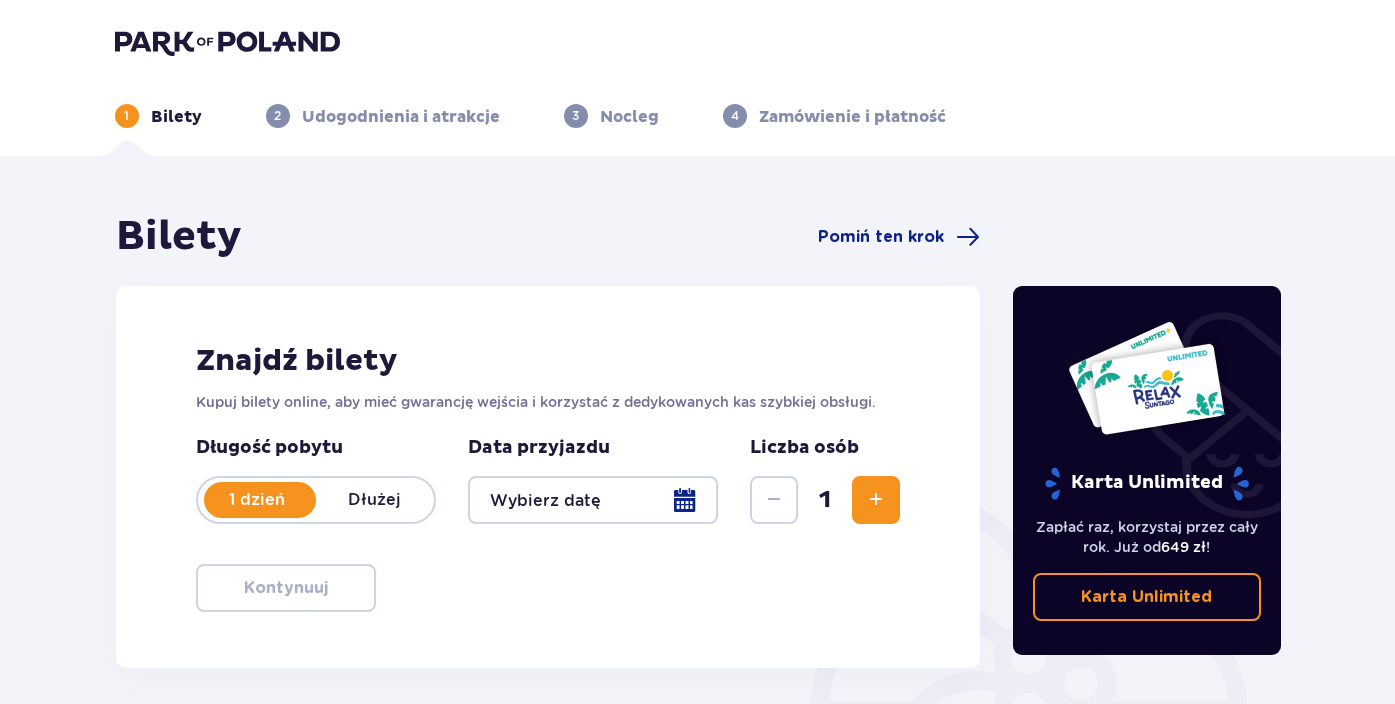 scroll, scrollTop: 0, scrollLeft: 0, axis: both 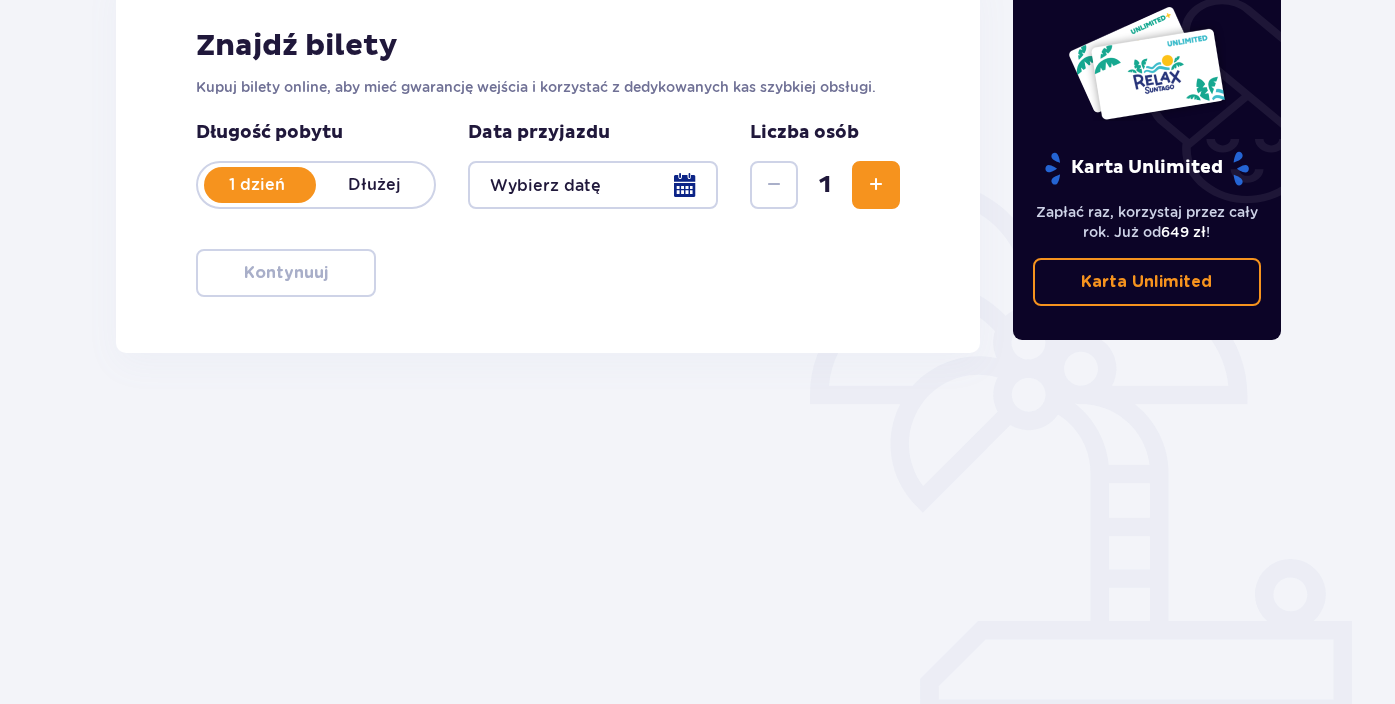 click at bounding box center [876, 185] 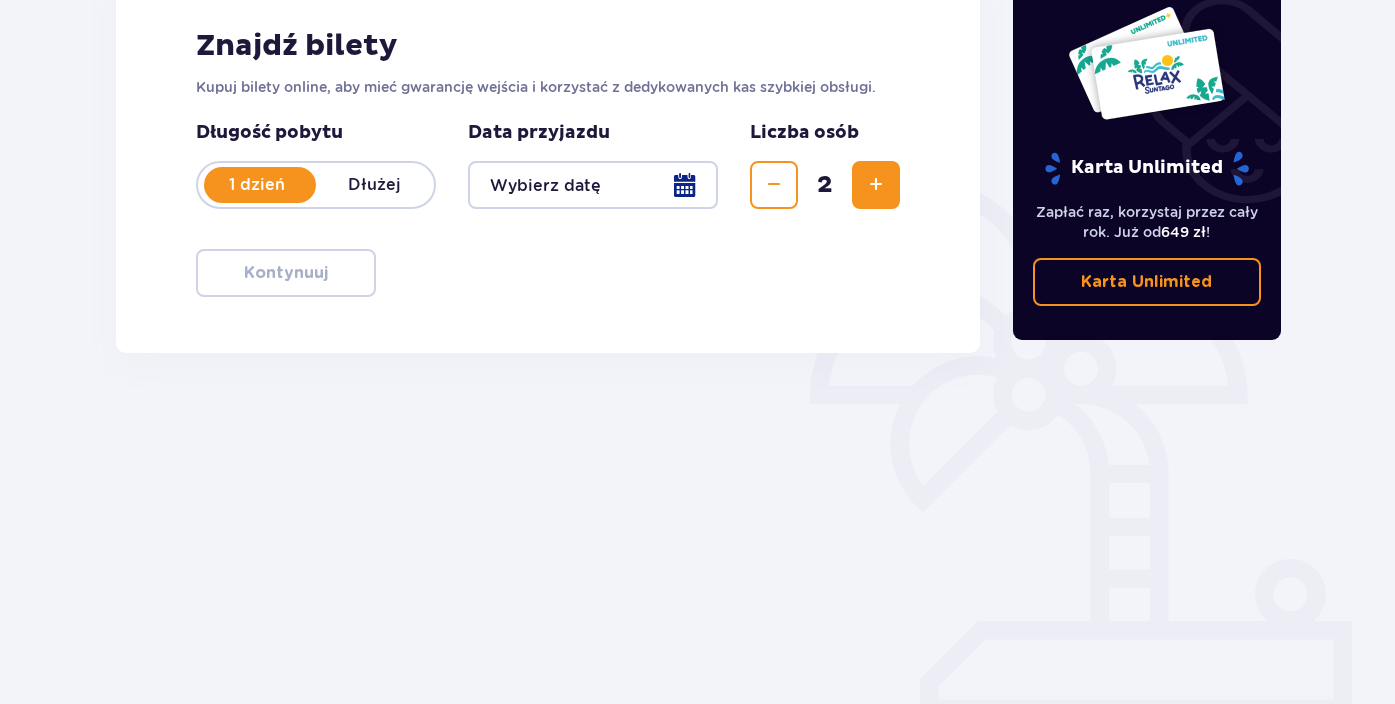 click at bounding box center [876, 185] 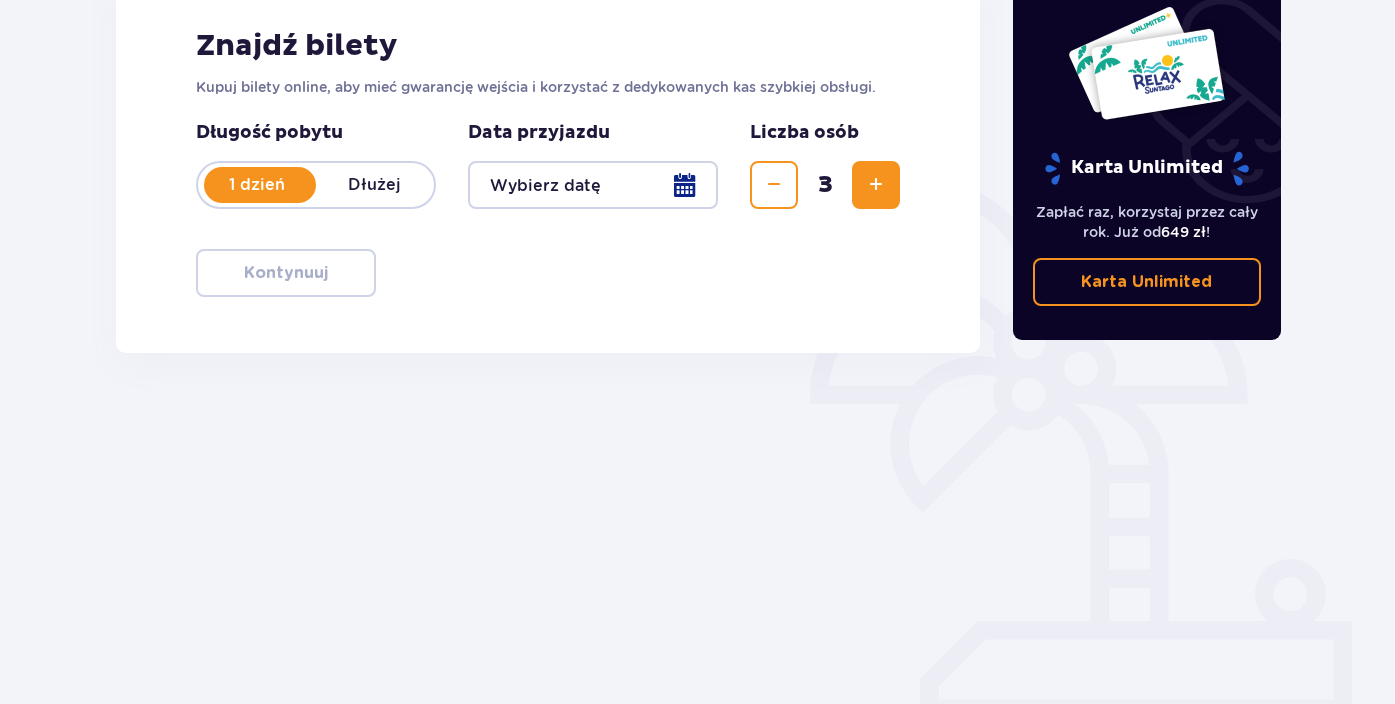click at bounding box center [876, 185] 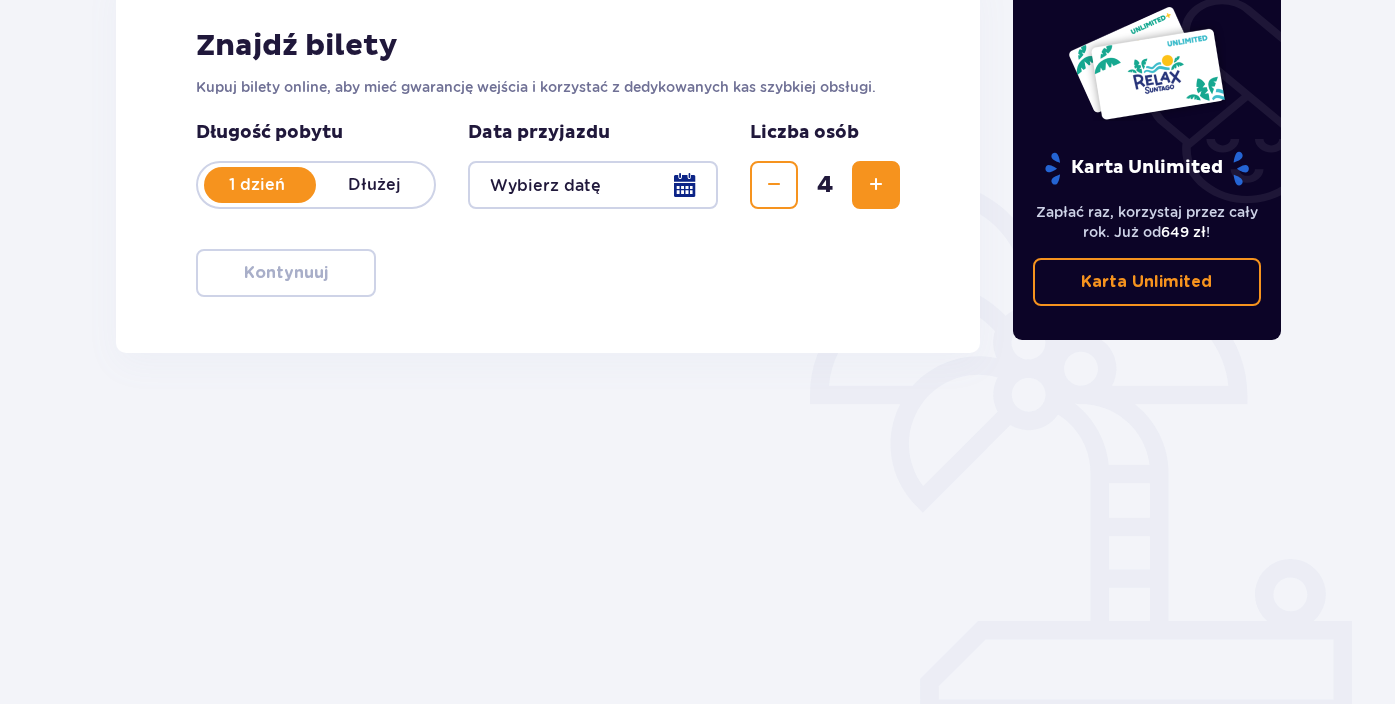 click at bounding box center (593, 185) 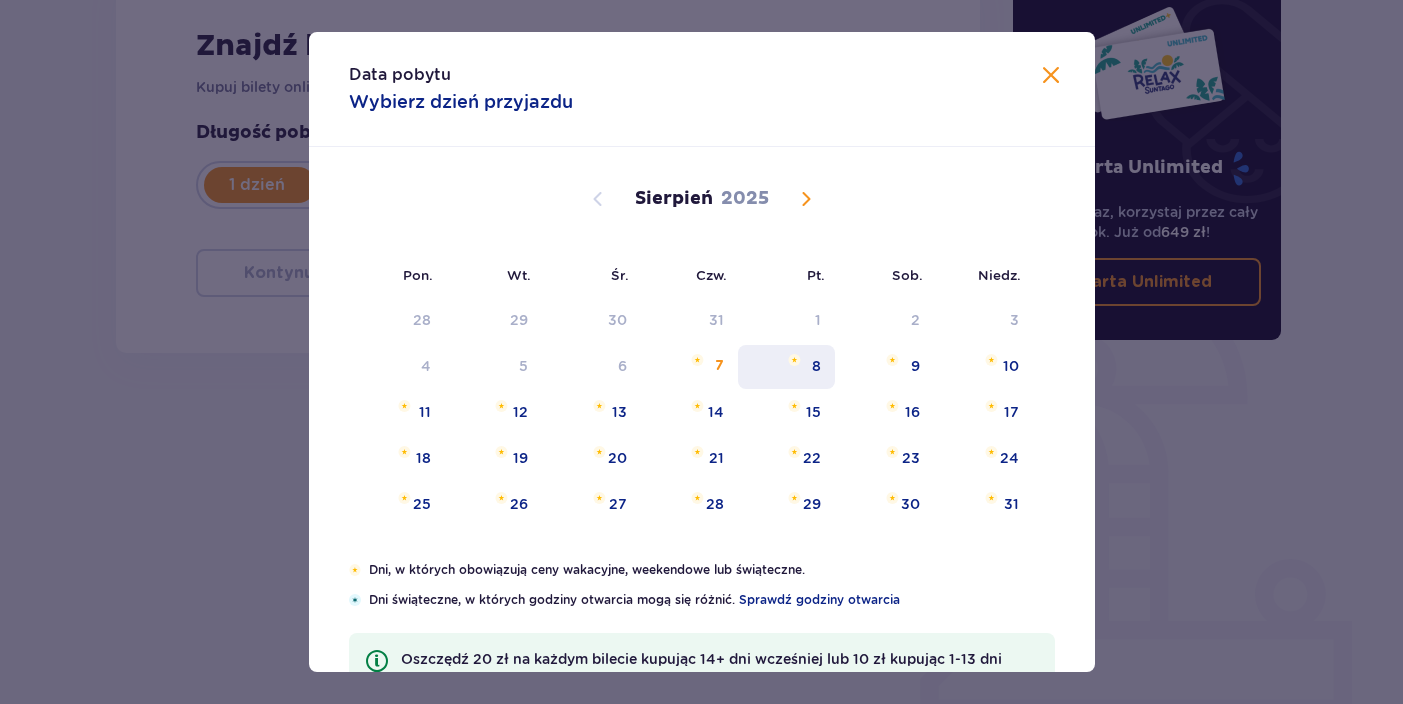 click on "8" at bounding box center (786, 367) 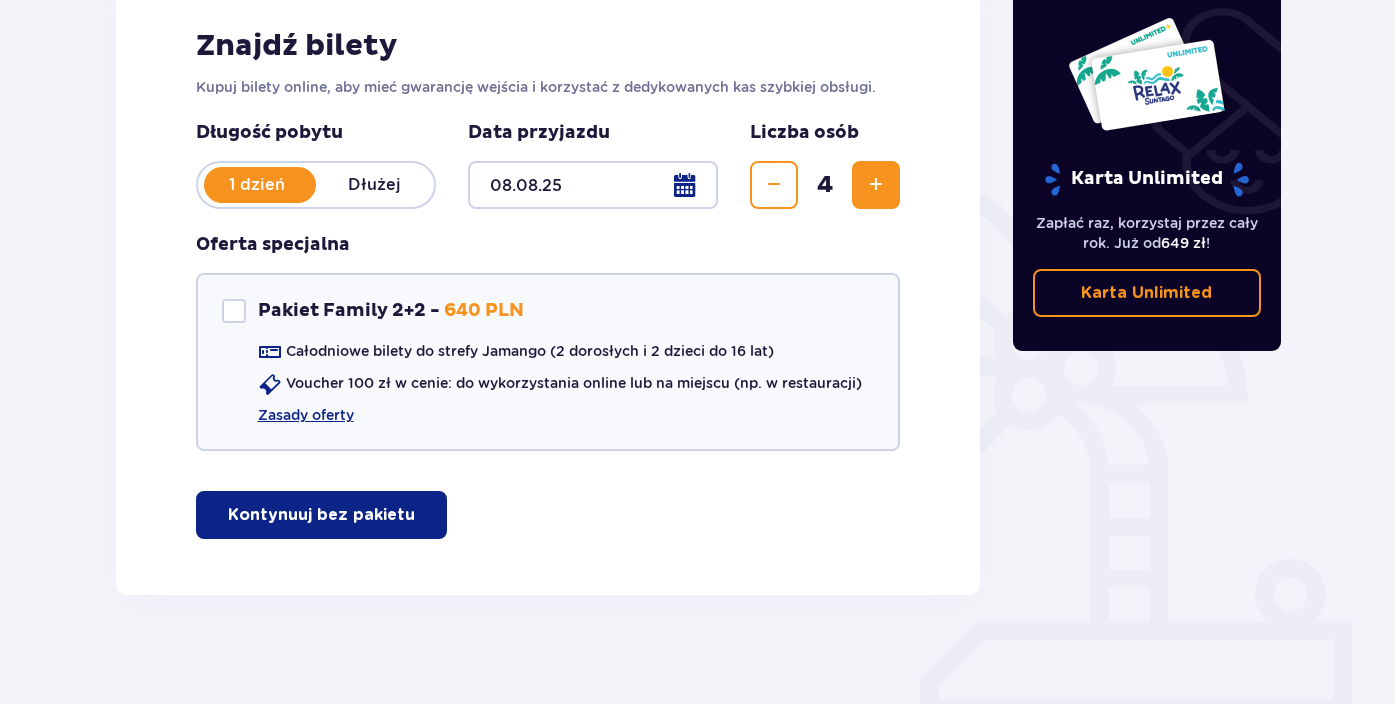 click on "Kontynuuj bez pakietu" at bounding box center (321, 515) 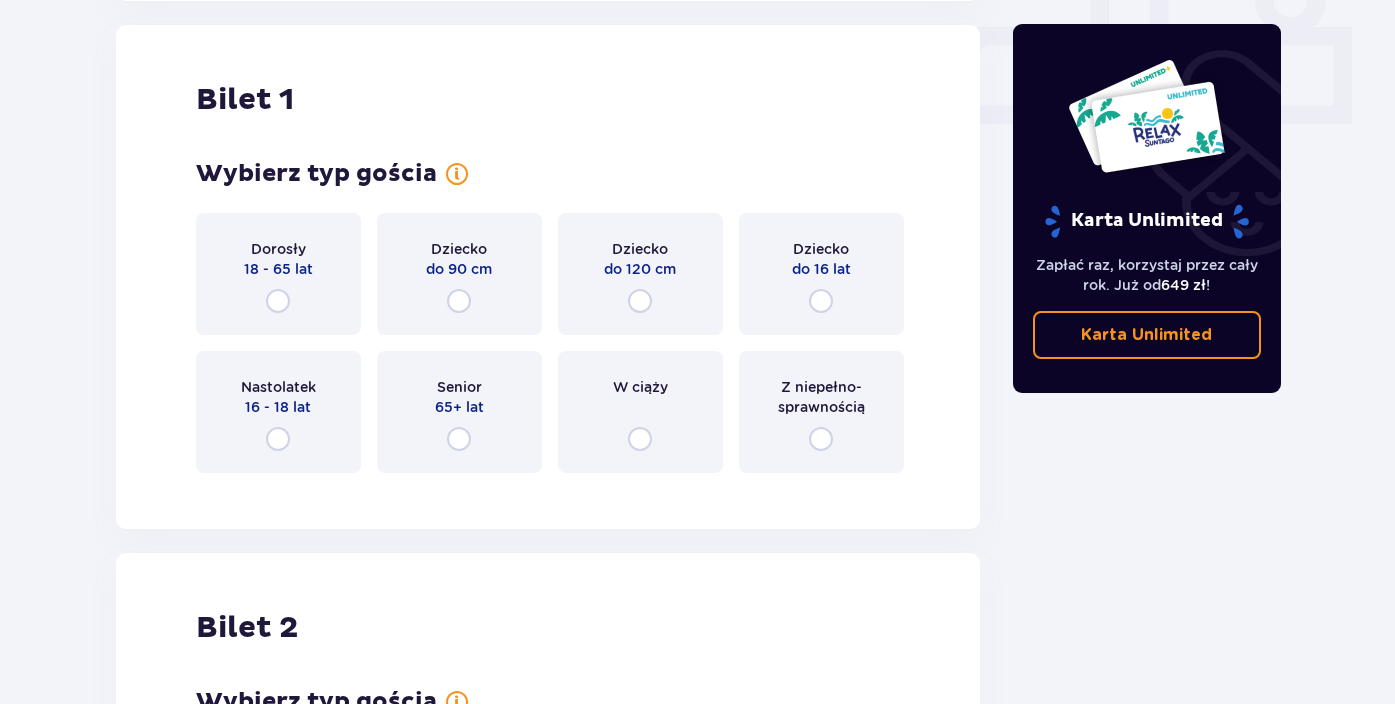 scroll, scrollTop: 910, scrollLeft: 0, axis: vertical 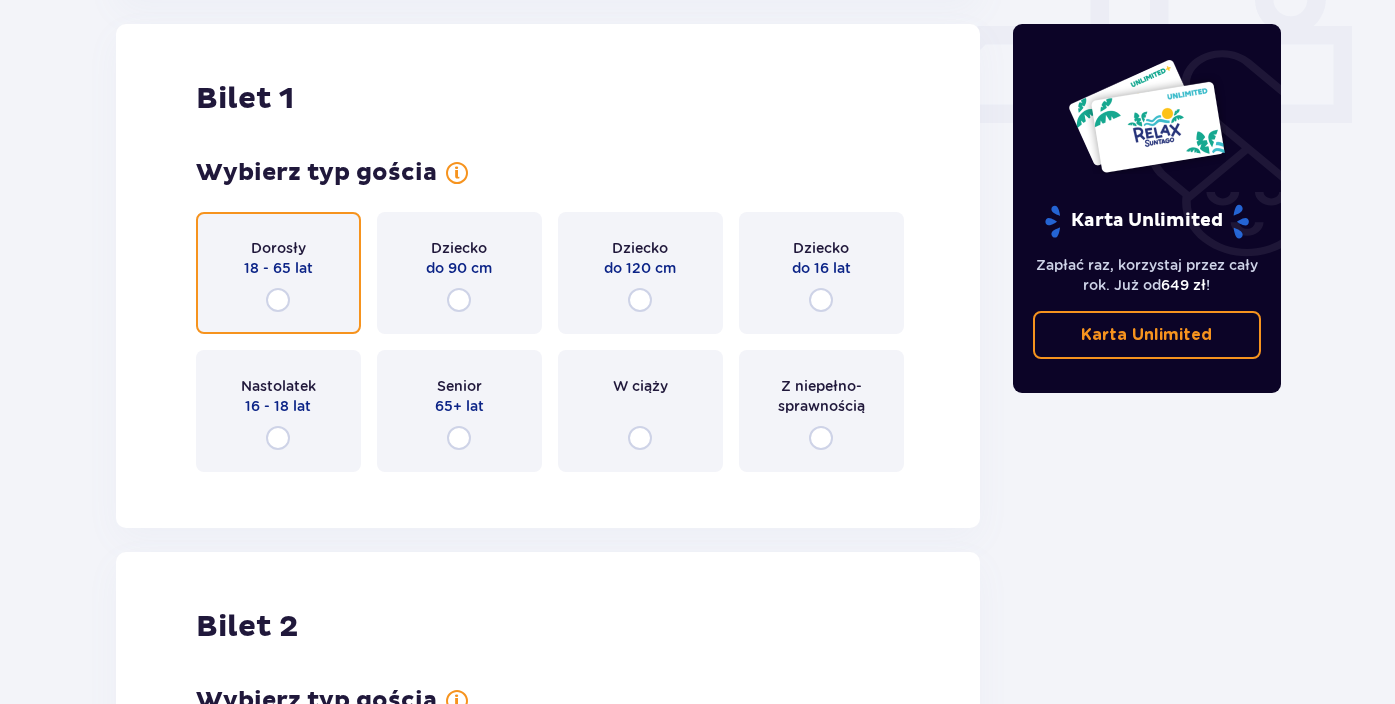 click at bounding box center [278, 300] 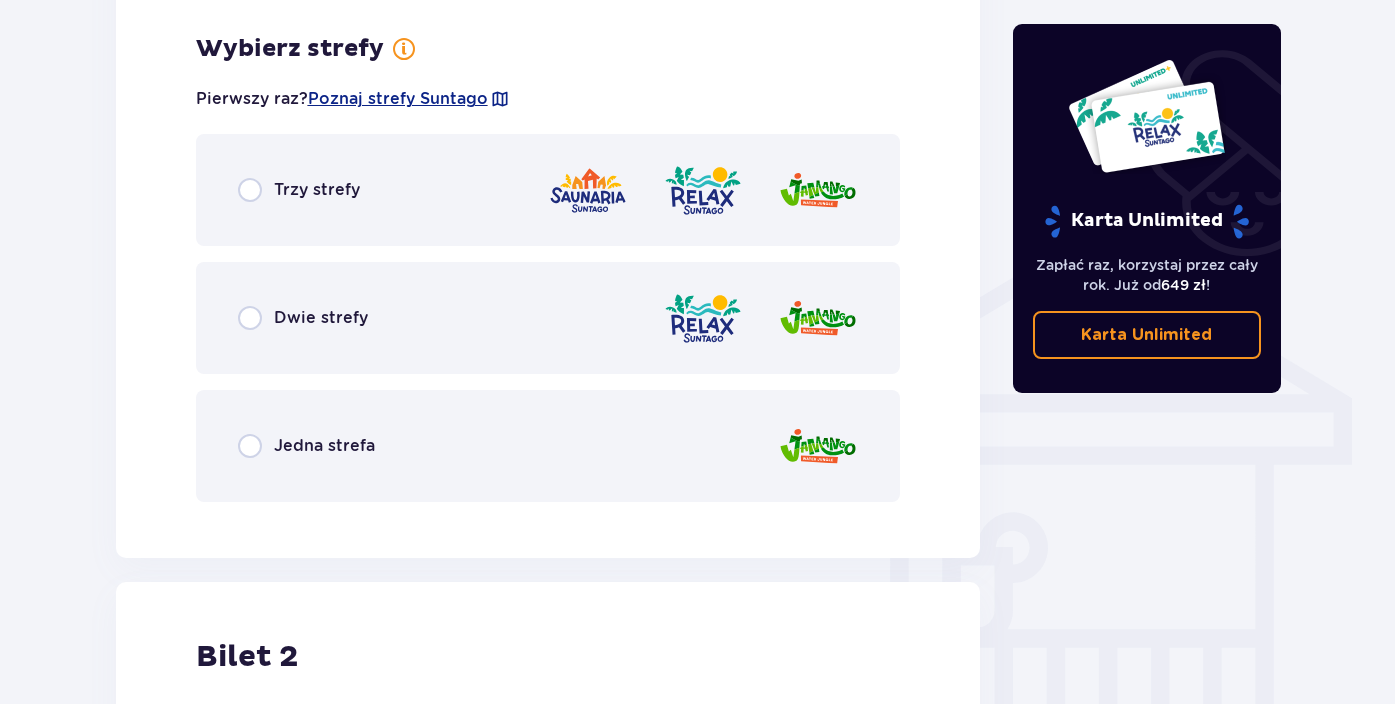 scroll, scrollTop: 1398, scrollLeft: 0, axis: vertical 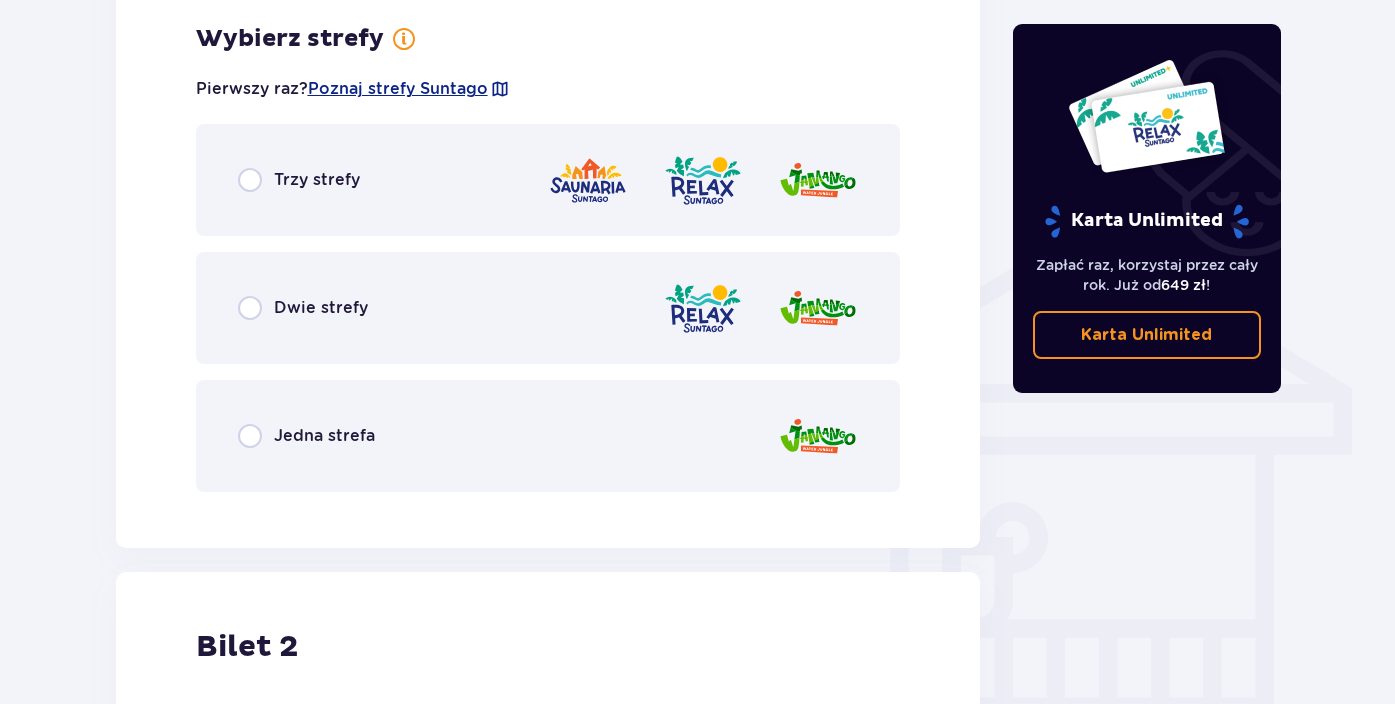click on "Jedna strefa" at bounding box center (548, 436) 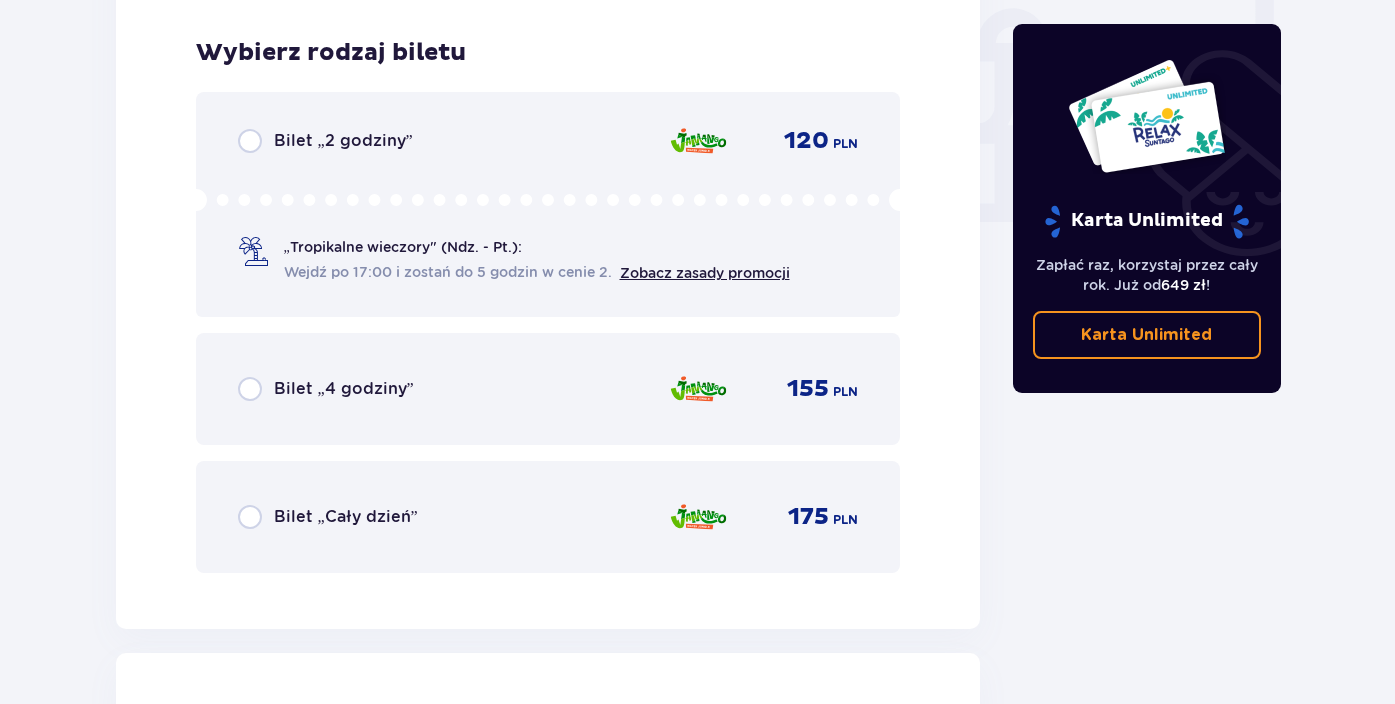 scroll, scrollTop: 1906, scrollLeft: 0, axis: vertical 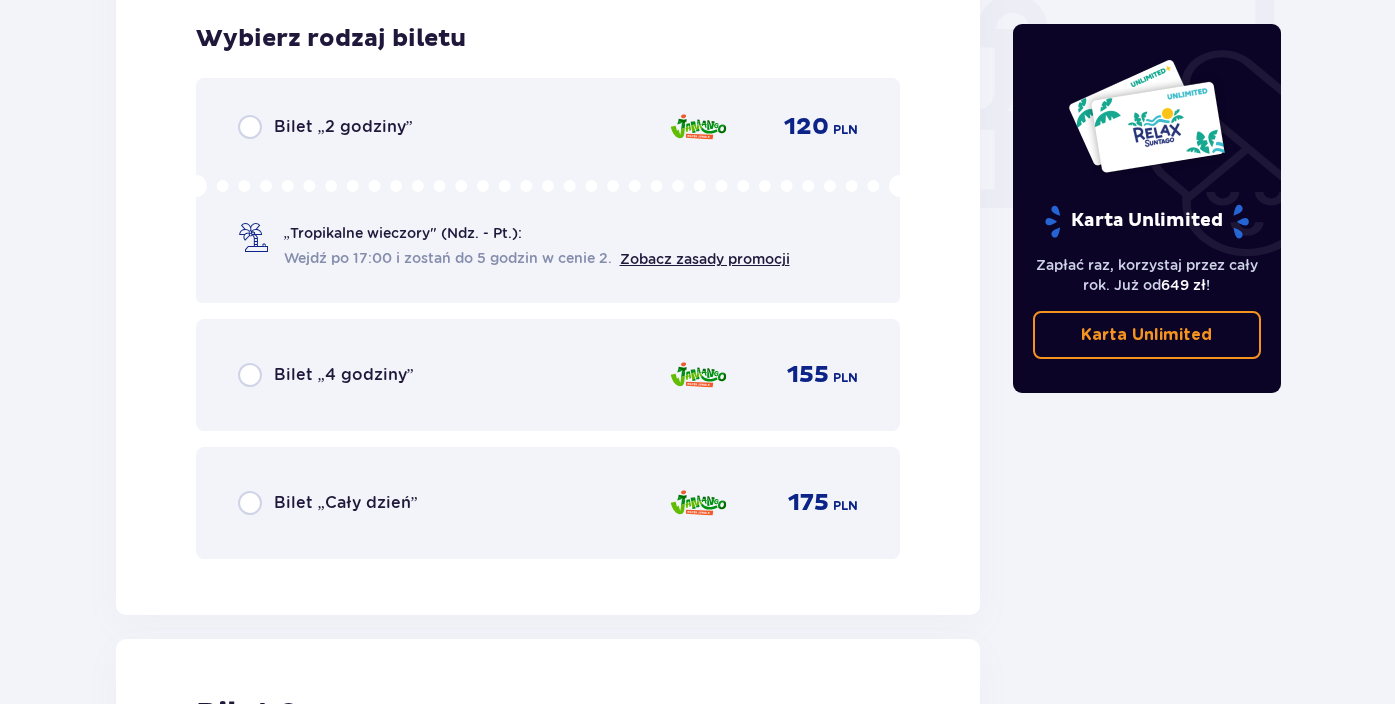 click on "Bilet „Cały dzień”" at bounding box center (346, 503) 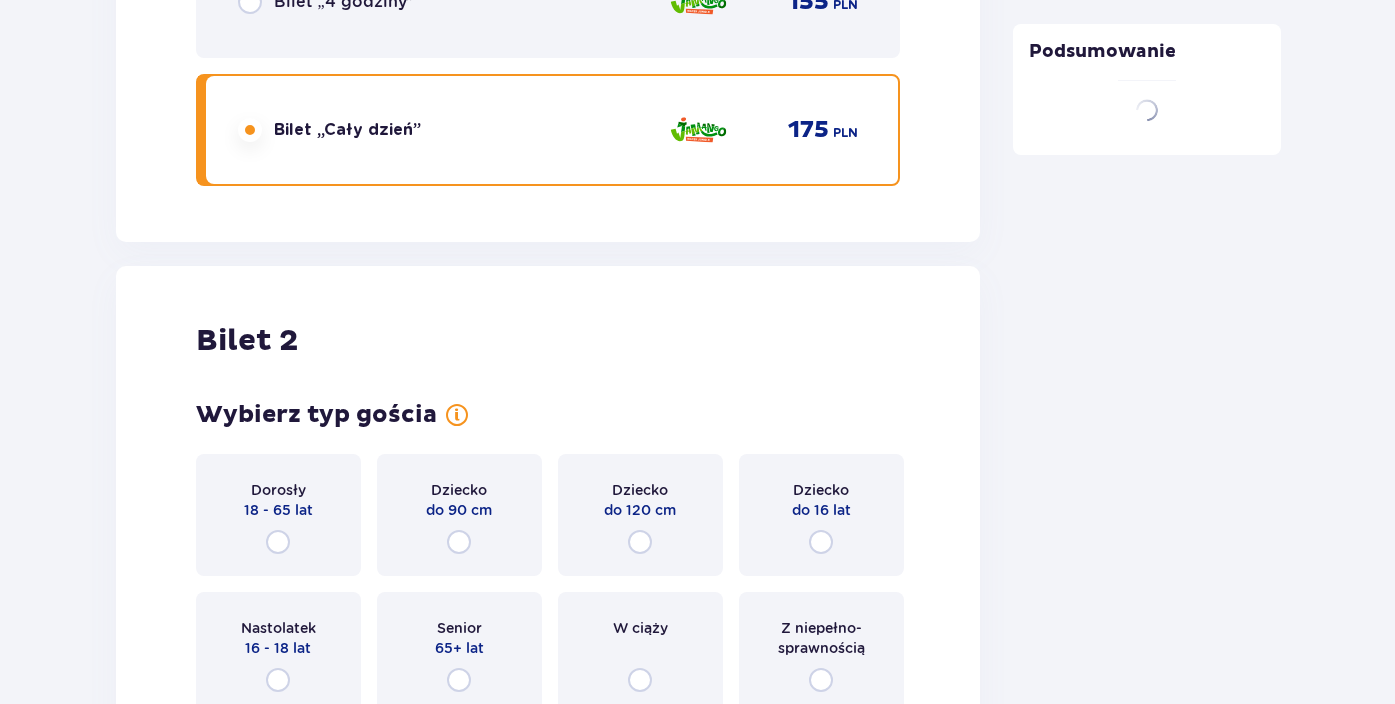 scroll, scrollTop: 2509, scrollLeft: 0, axis: vertical 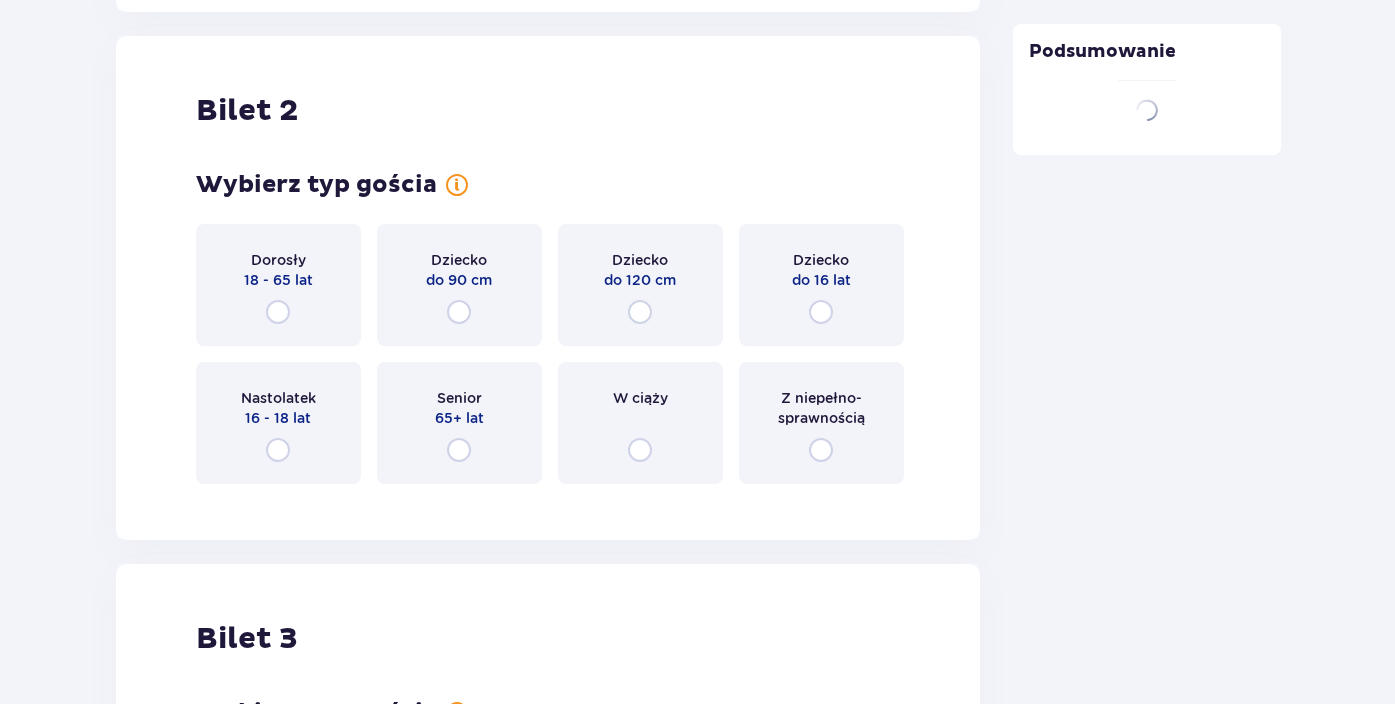 click on "Dorosły" at bounding box center [278, 260] 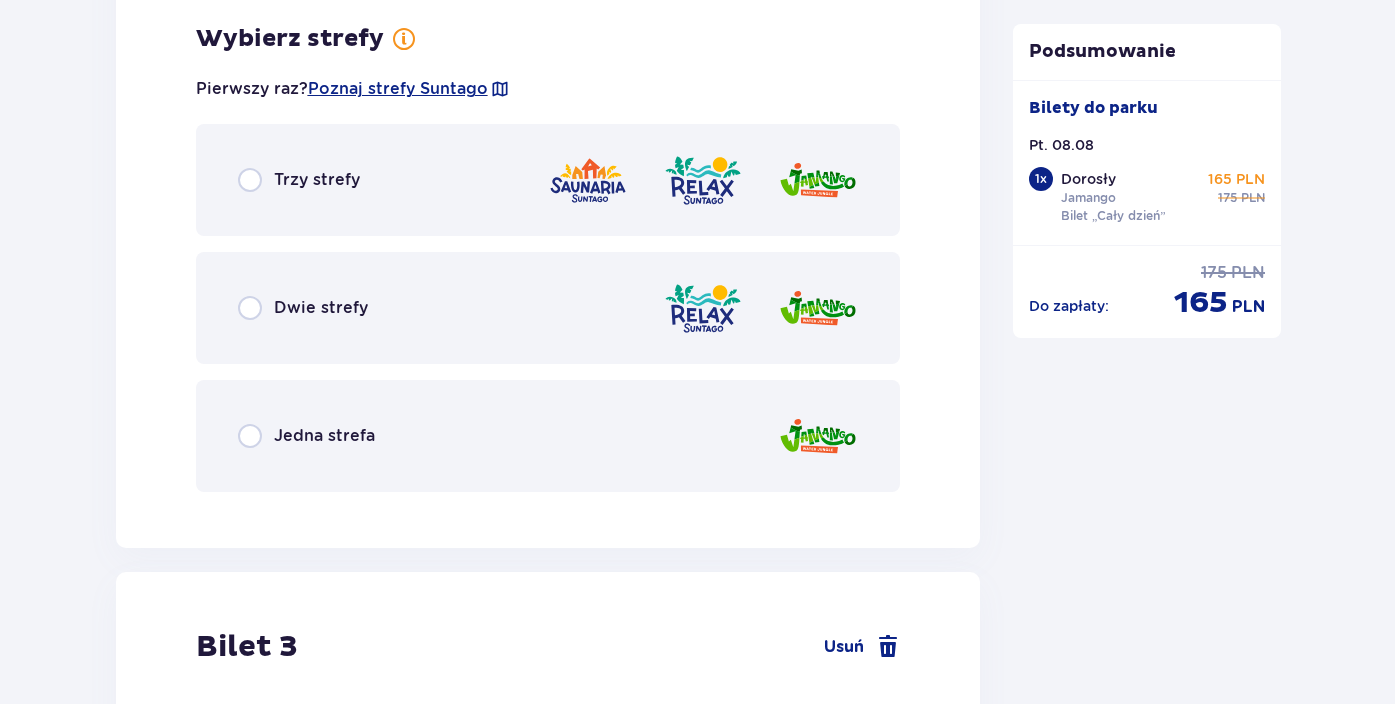 click on "Jedna strefa" at bounding box center [324, 436] 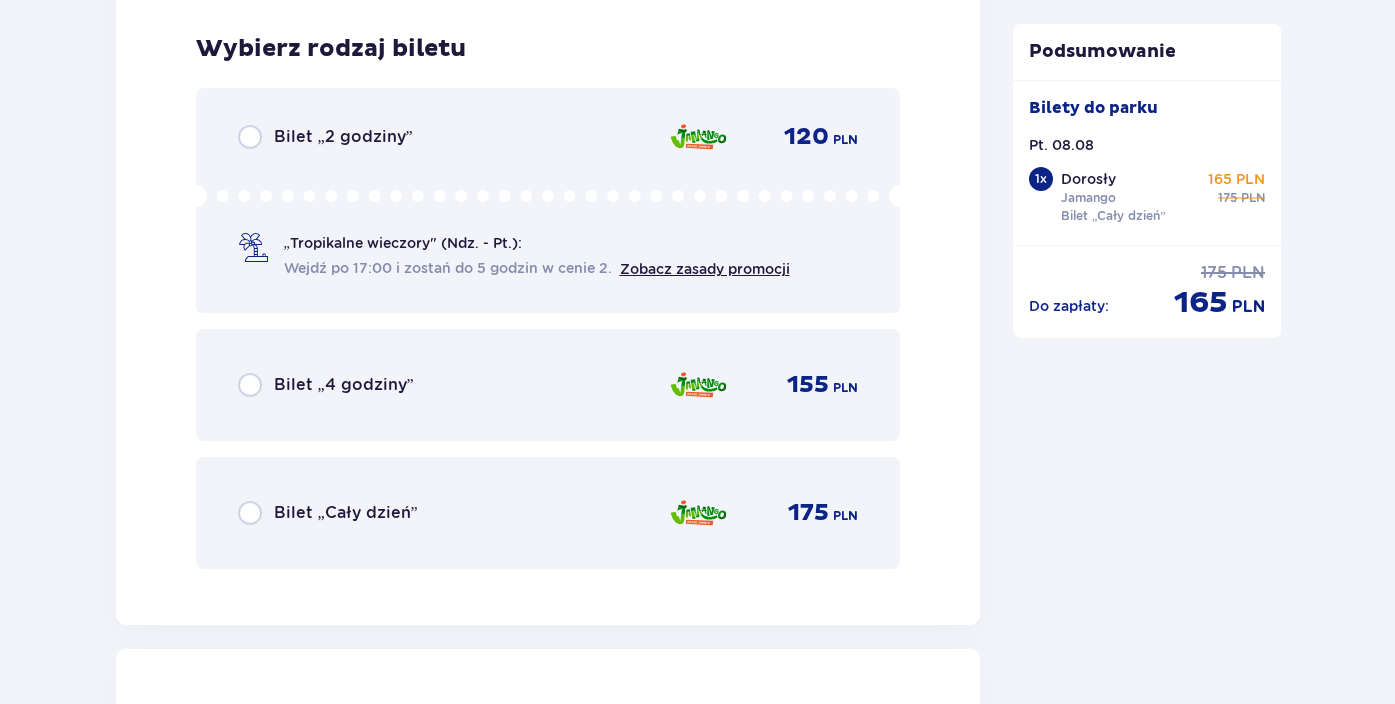 scroll, scrollTop: 3517, scrollLeft: 0, axis: vertical 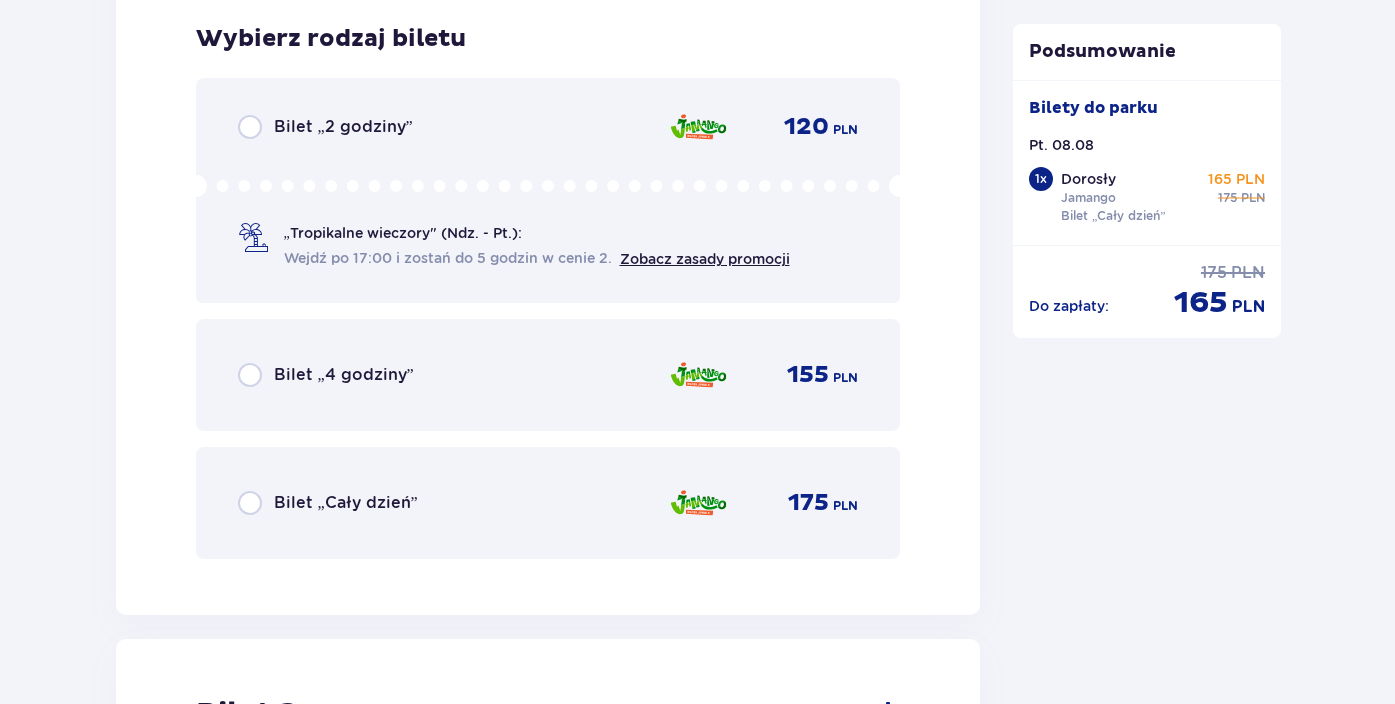 click on "Bilet „Cały dzień”" at bounding box center (346, 503) 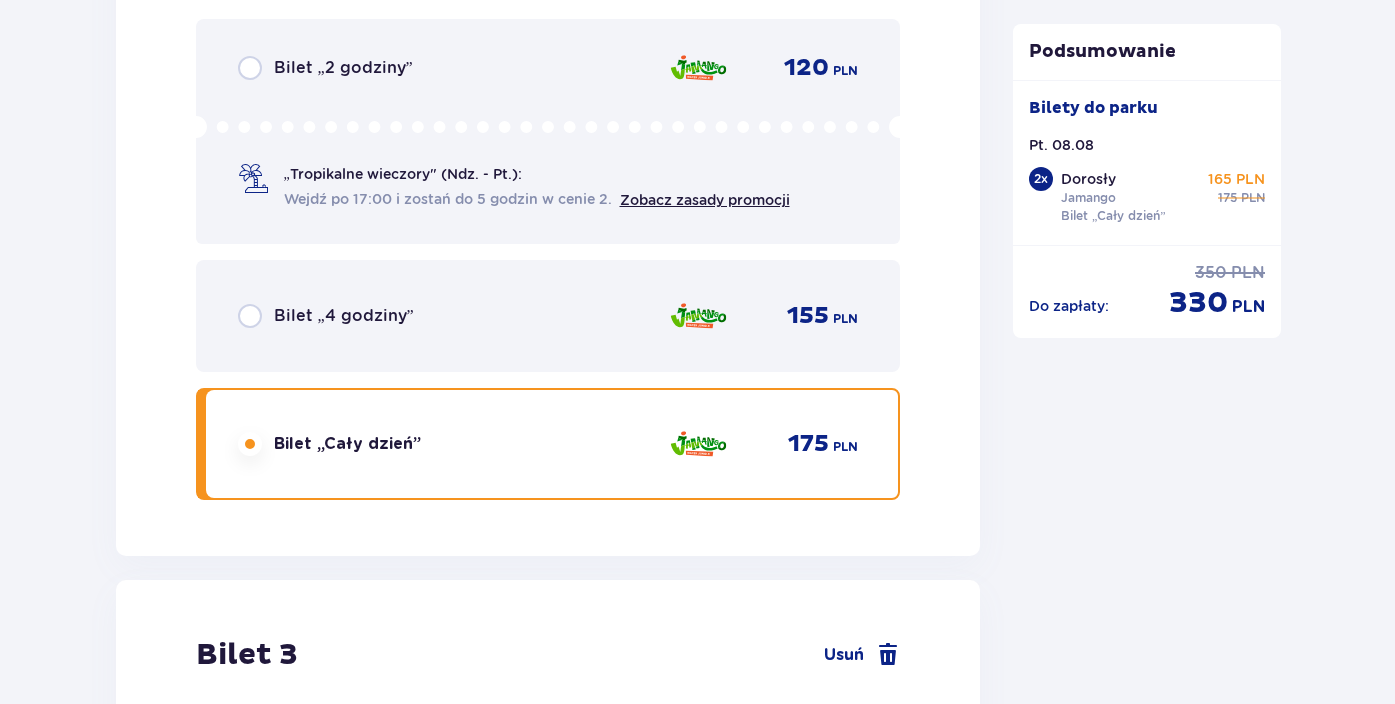 scroll, scrollTop: 4132, scrollLeft: 0, axis: vertical 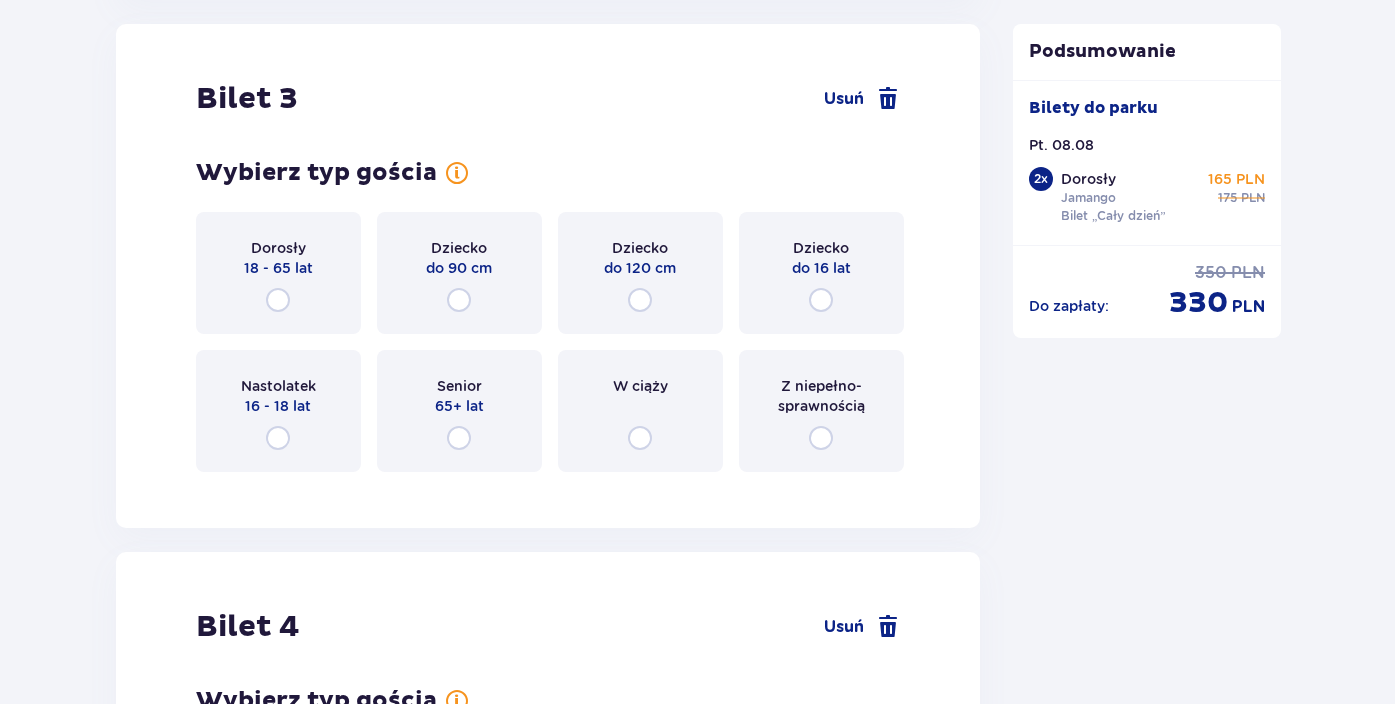 click on "Dziecko do 16 lat" at bounding box center [821, 273] 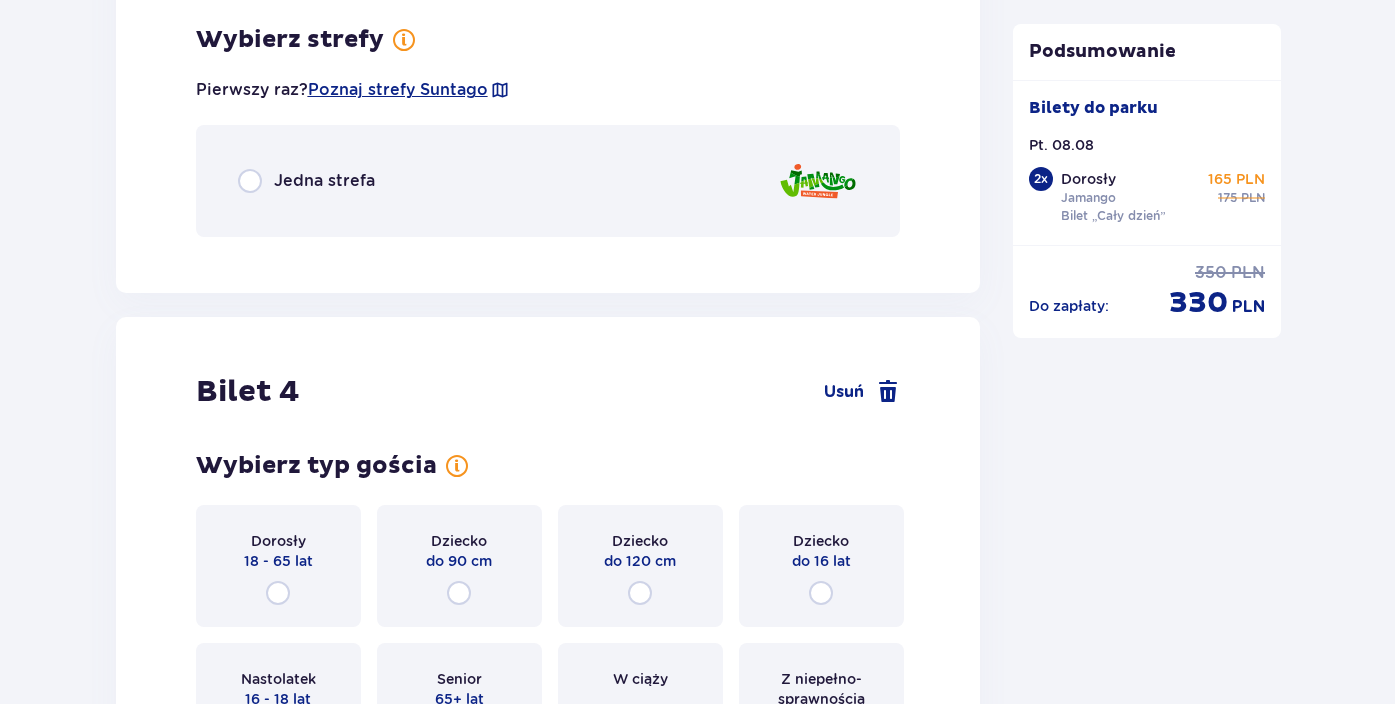 scroll, scrollTop: 4620, scrollLeft: 0, axis: vertical 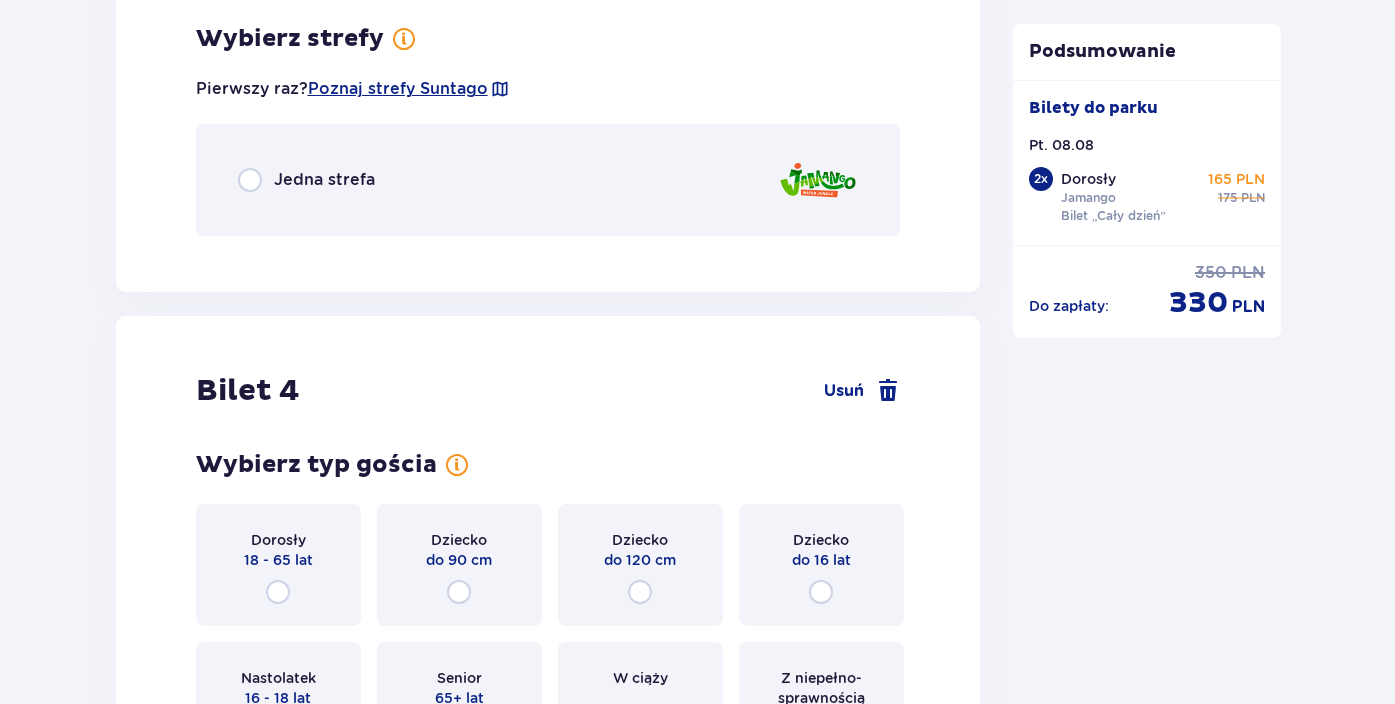 click on "Jedna strefa" at bounding box center [548, 180] 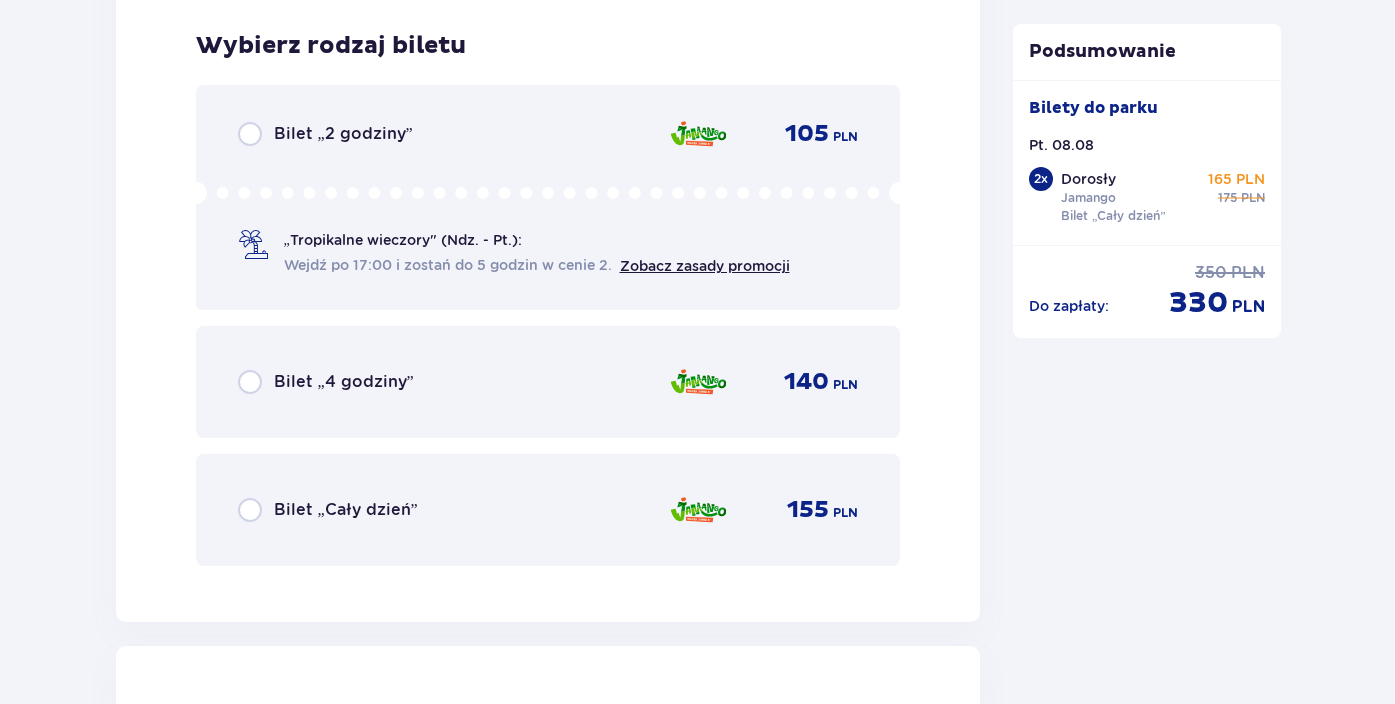 scroll, scrollTop: 4872, scrollLeft: 0, axis: vertical 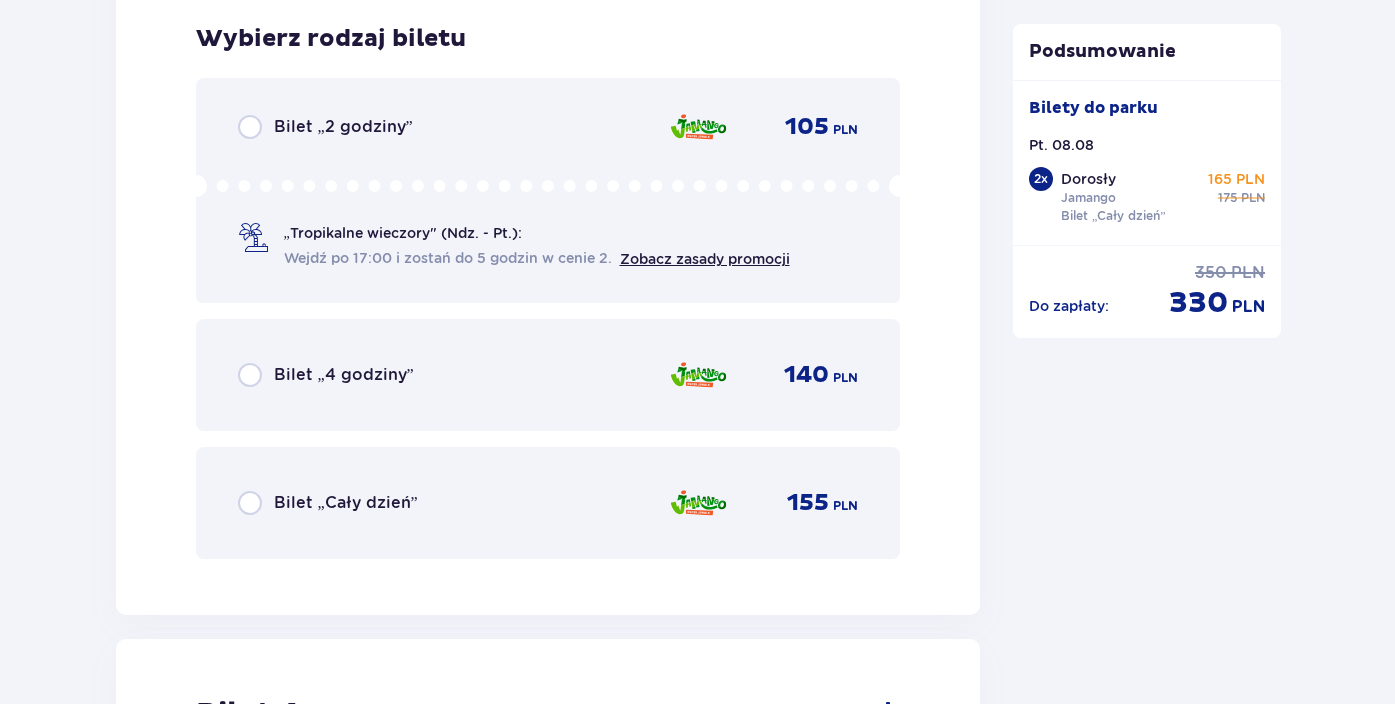 click on "Bilet „Cały dzień”" at bounding box center (346, 503) 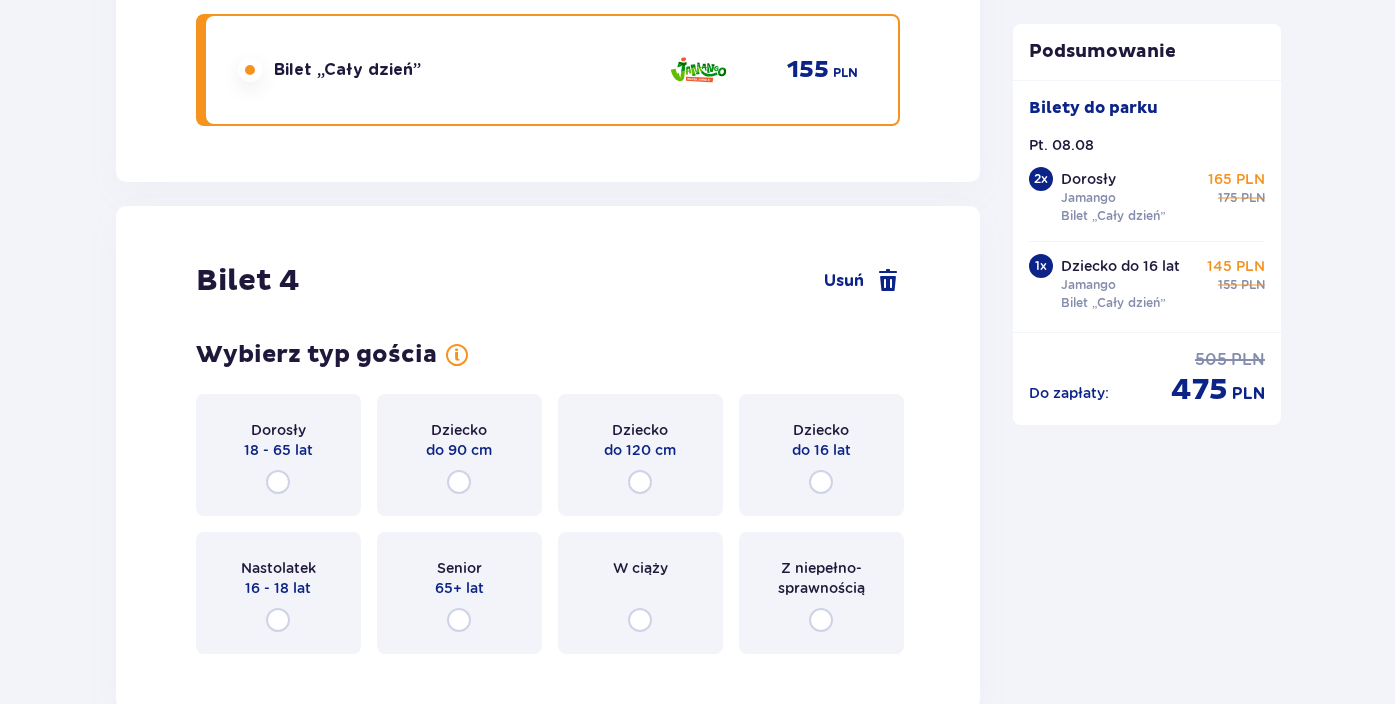 scroll, scrollTop: 5487, scrollLeft: 0, axis: vertical 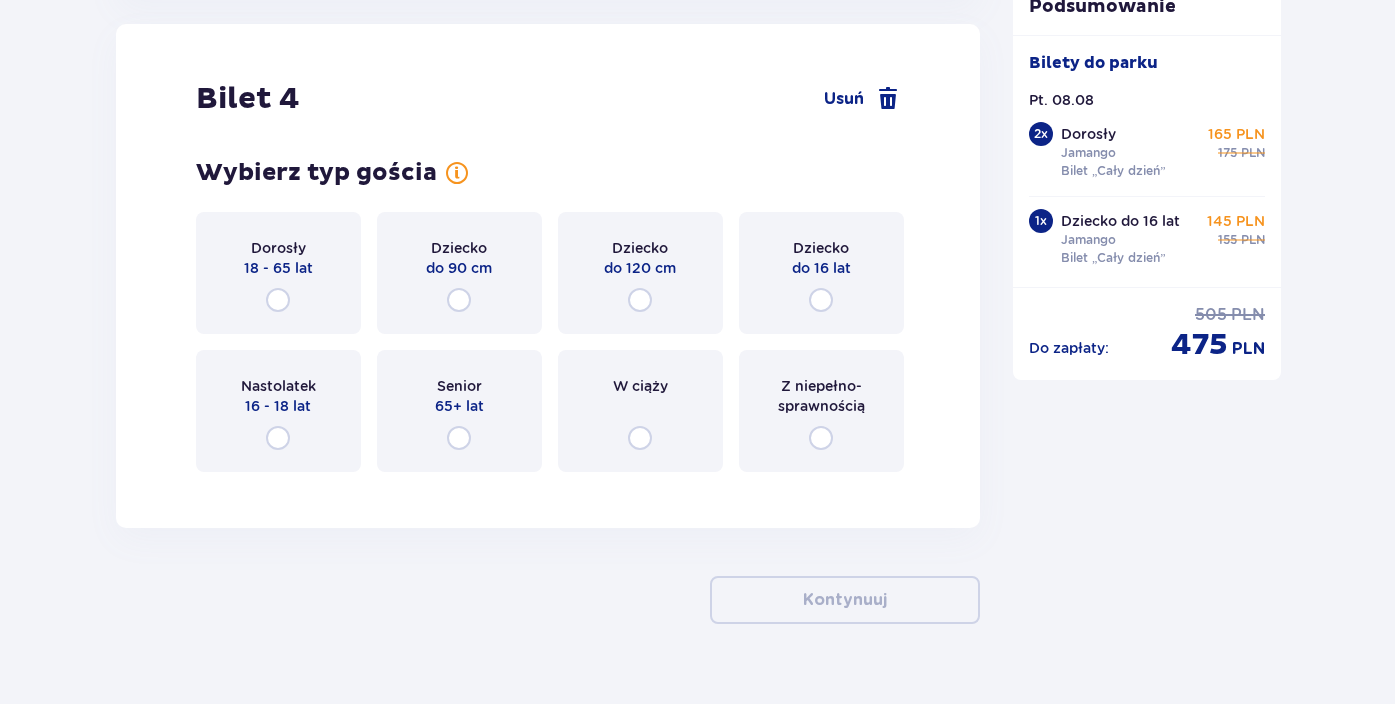click on "Dziecko do 16 lat" at bounding box center [821, 273] 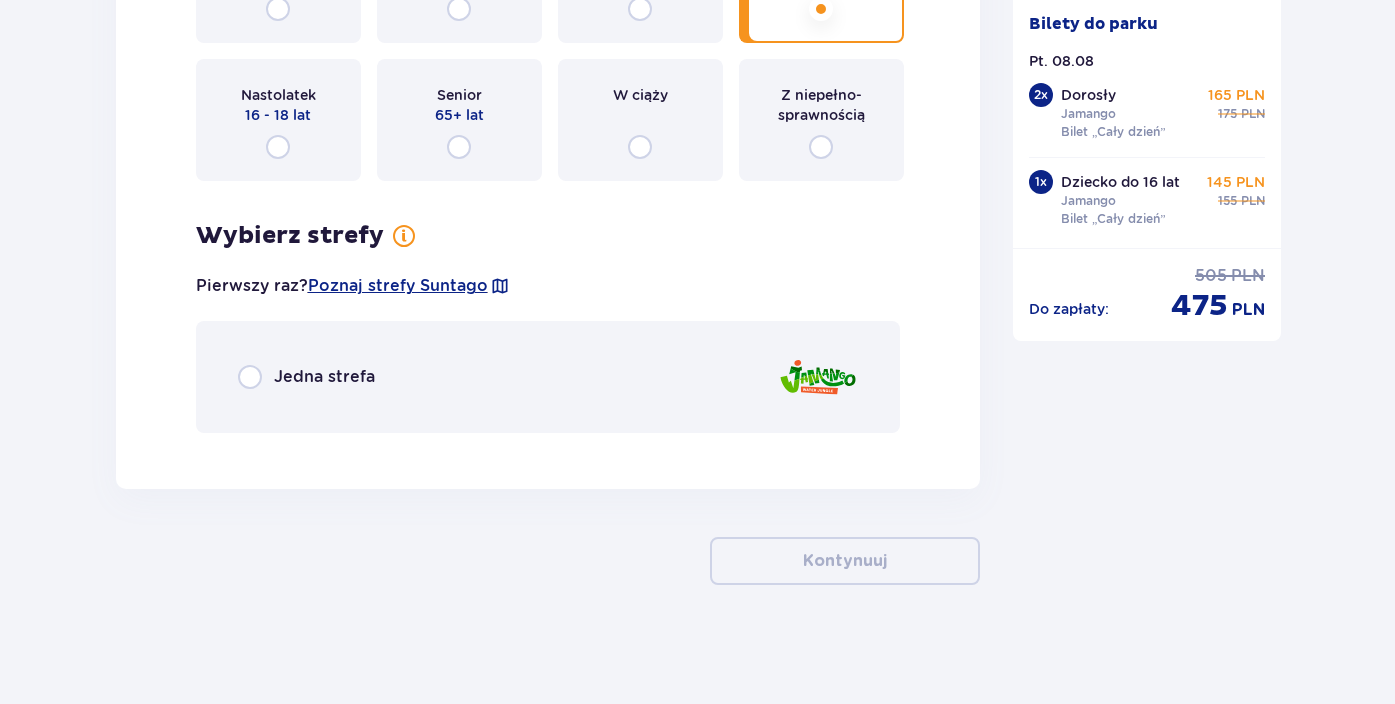 scroll, scrollTop: 5779, scrollLeft: 0, axis: vertical 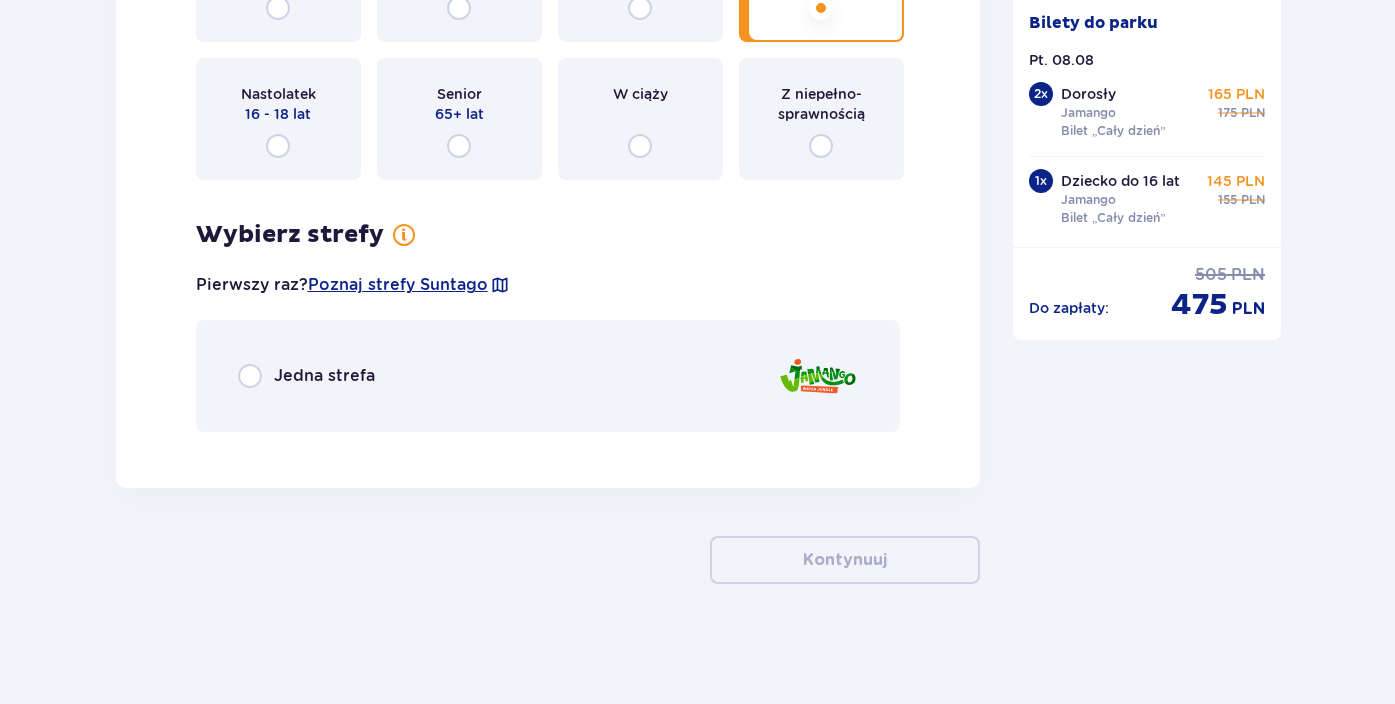 click on "Jedna strefa" at bounding box center [548, 376] 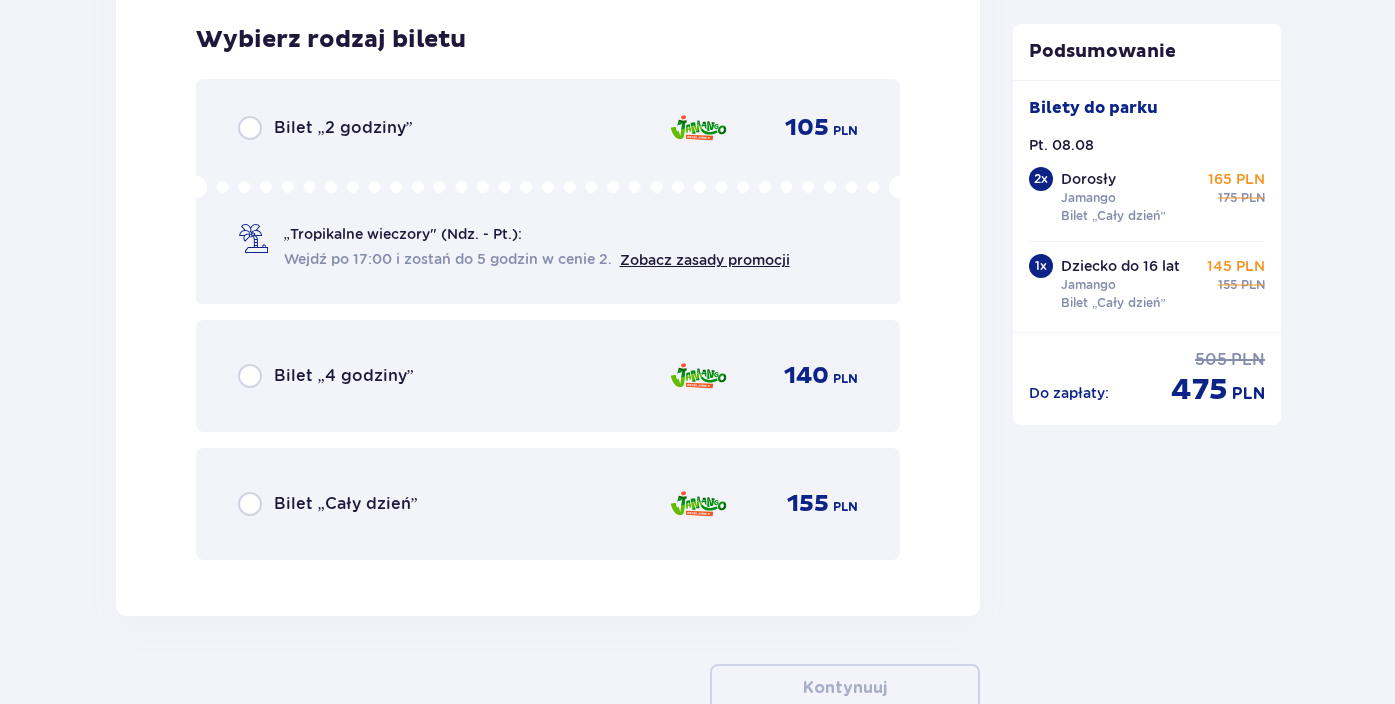 scroll, scrollTop: 6227, scrollLeft: 0, axis: vertical 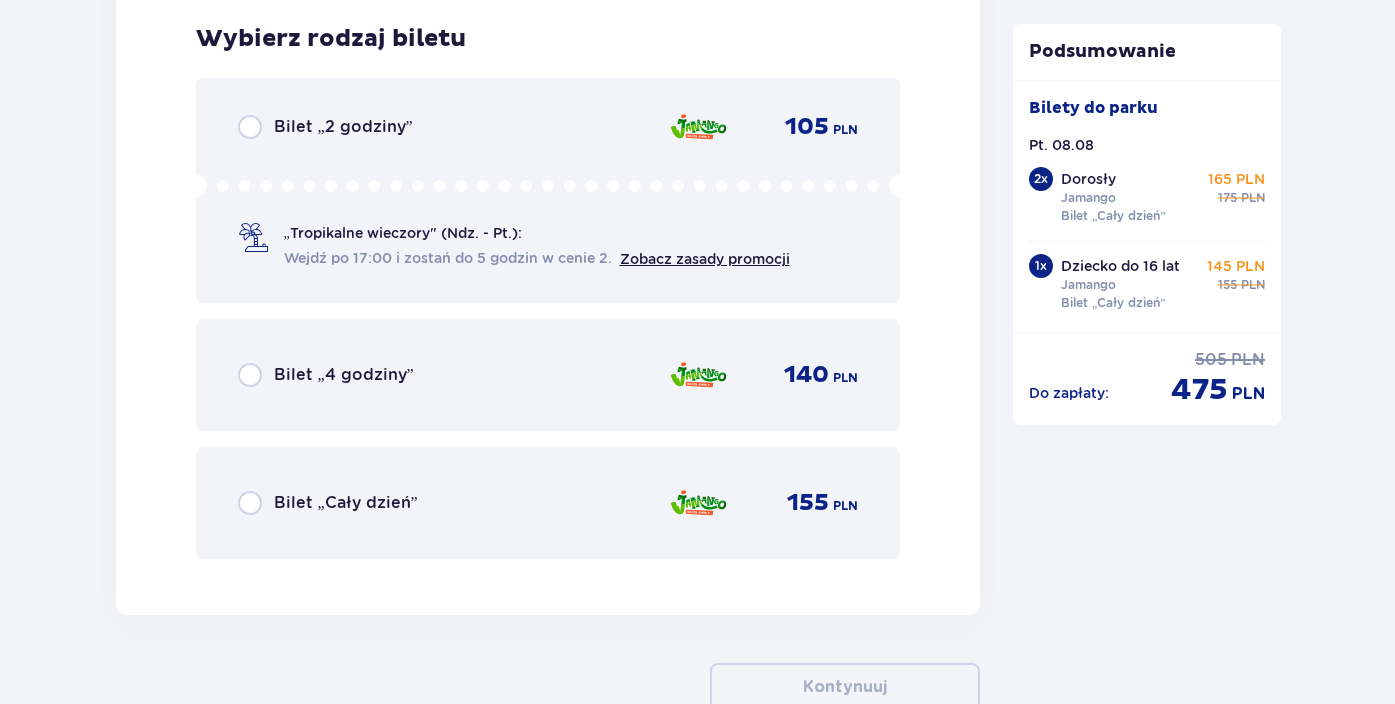 click on "Bilet „Cały dzień”   155 PLN" at bounding box center [548, 503] 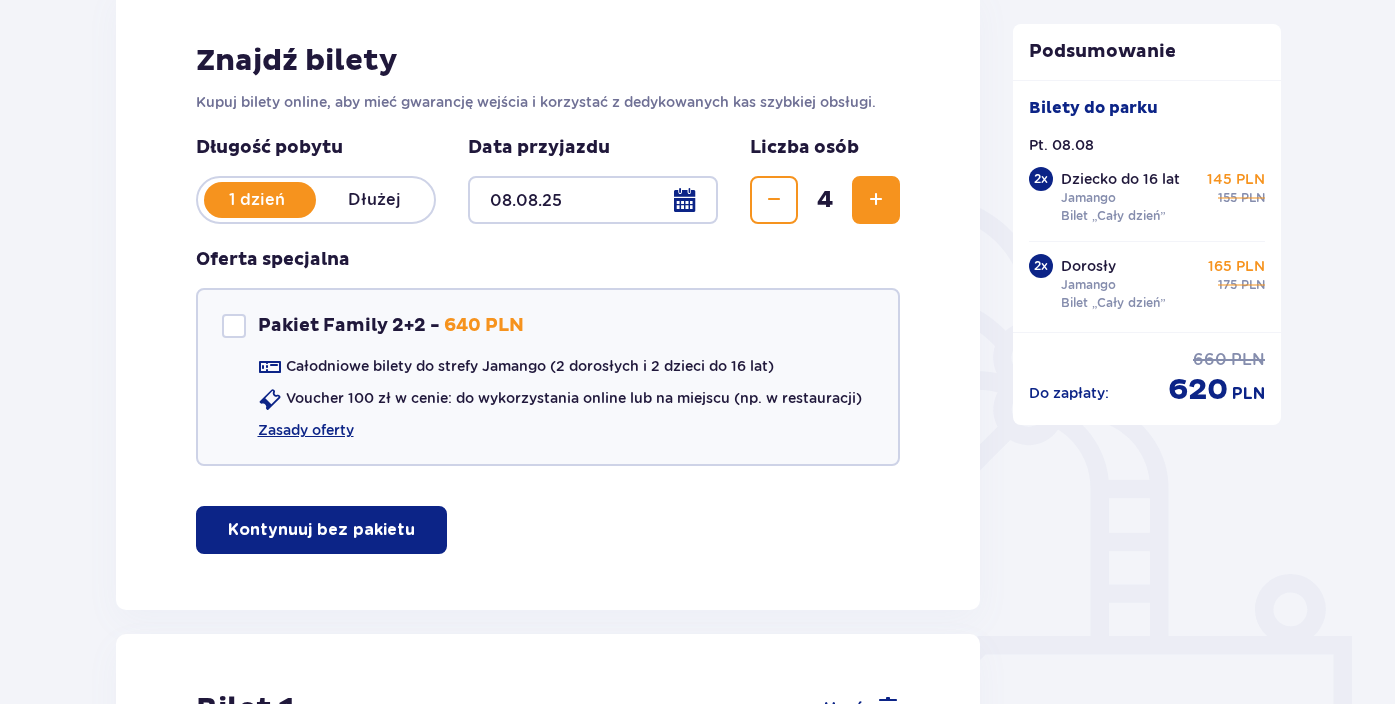 scroll, scrollTop: 299, scrollLeft: 0, axis: vertical 